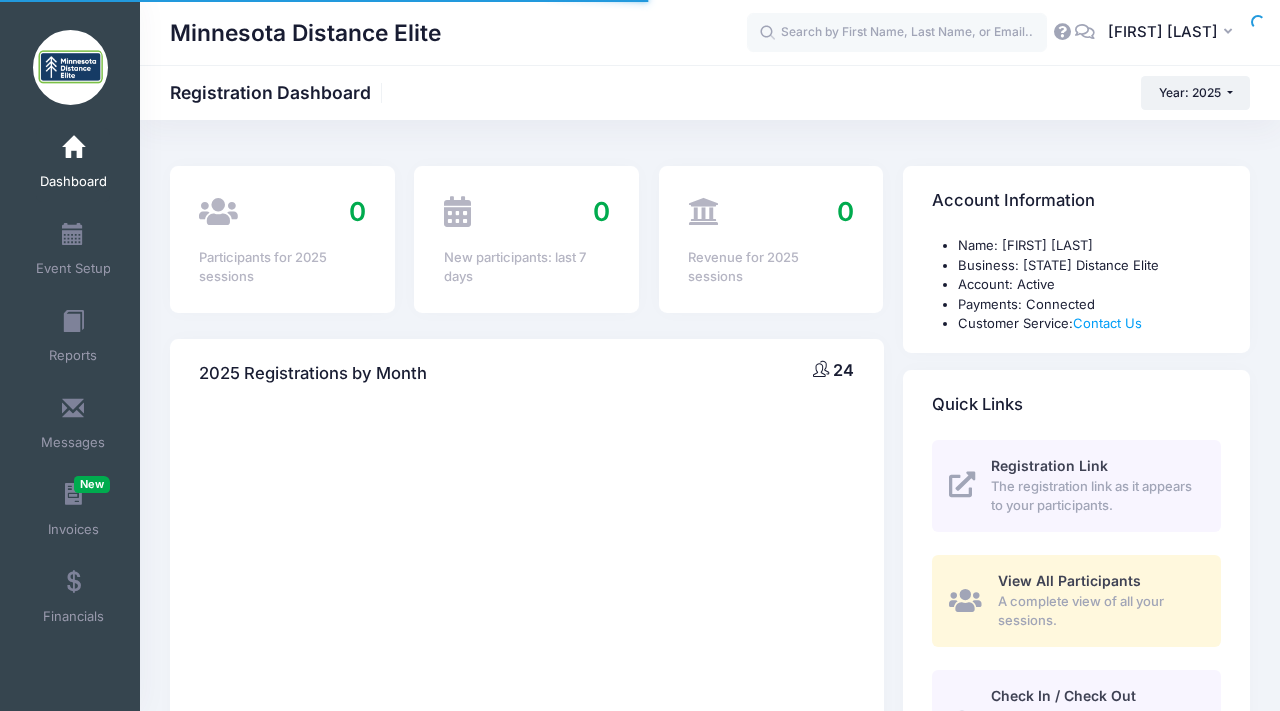 scroll, scrollTop: 0, scrollLeft: 0, axis: both 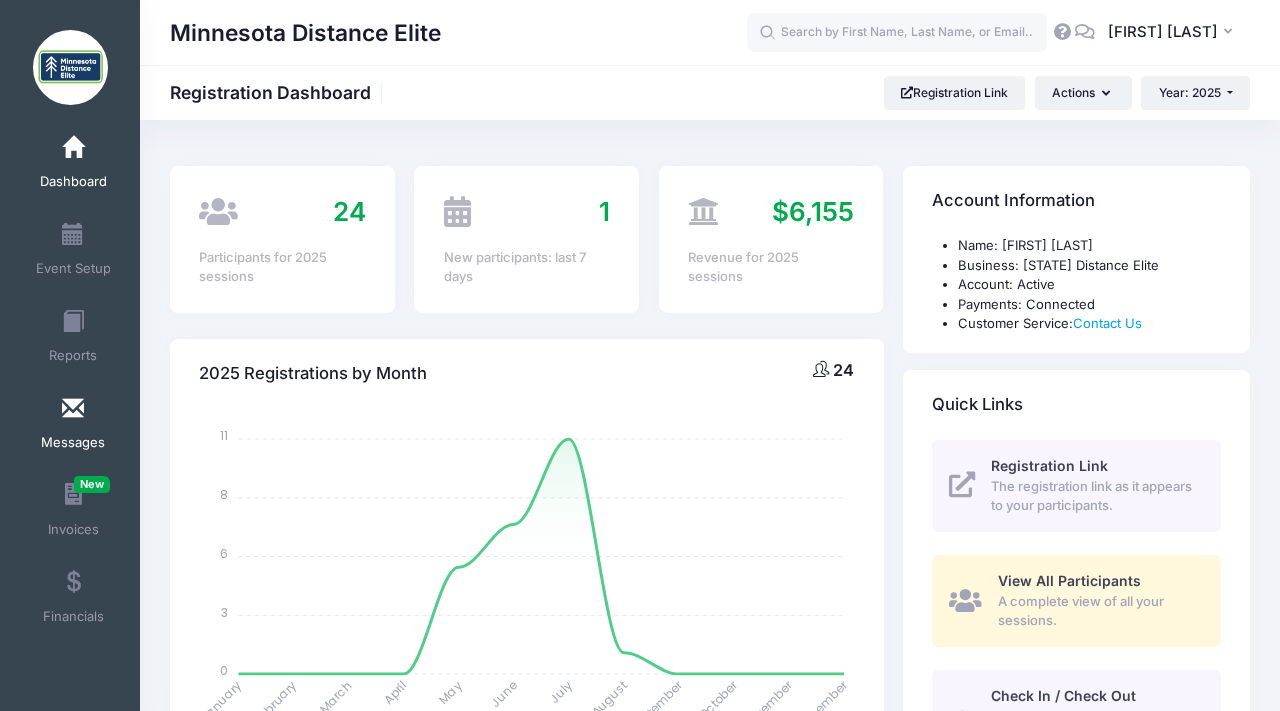 click on "Messages" at bounding box center (73, 426) 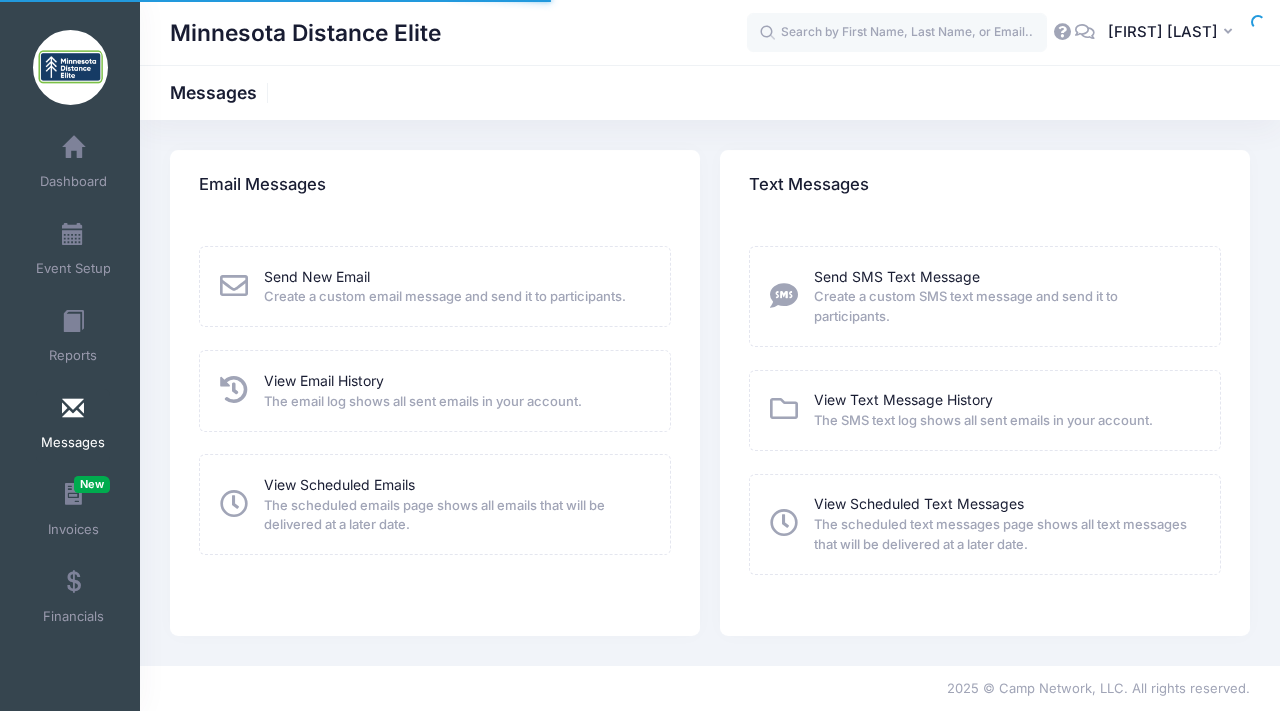 scroll, scrollTop: 0, scrollLeft: 0, axis: both 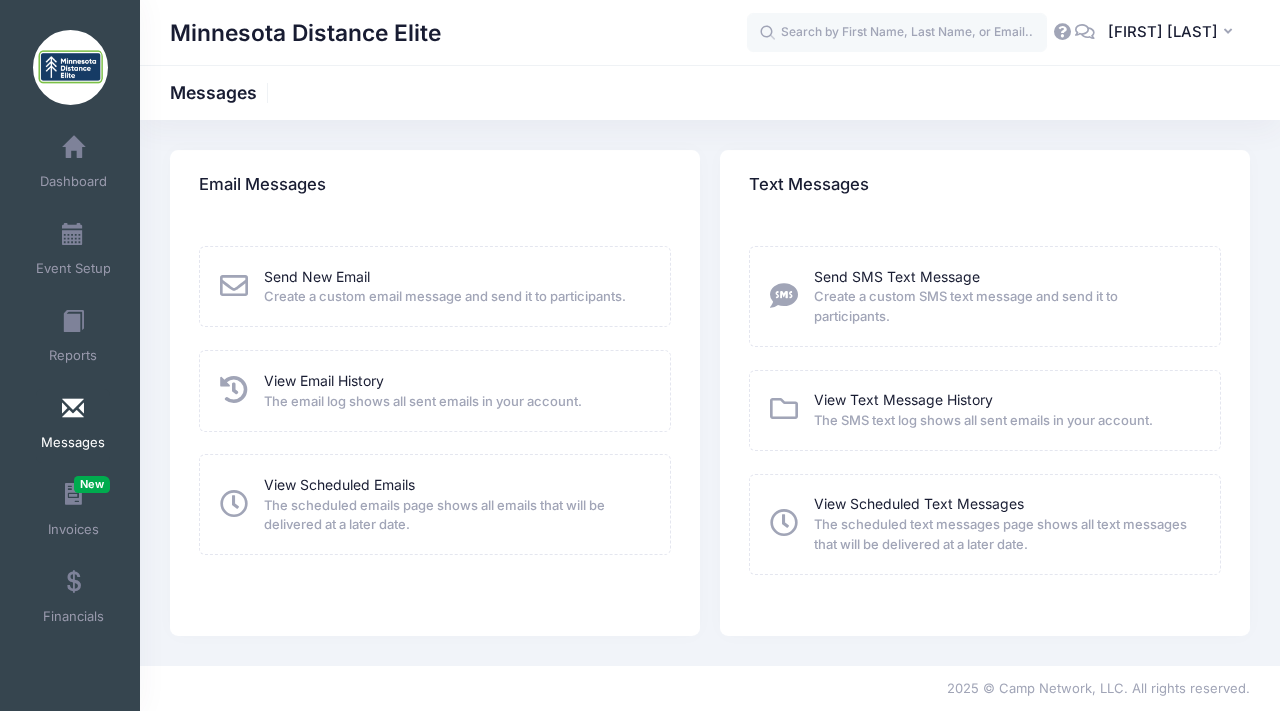 click at bounding box center [234, 286] 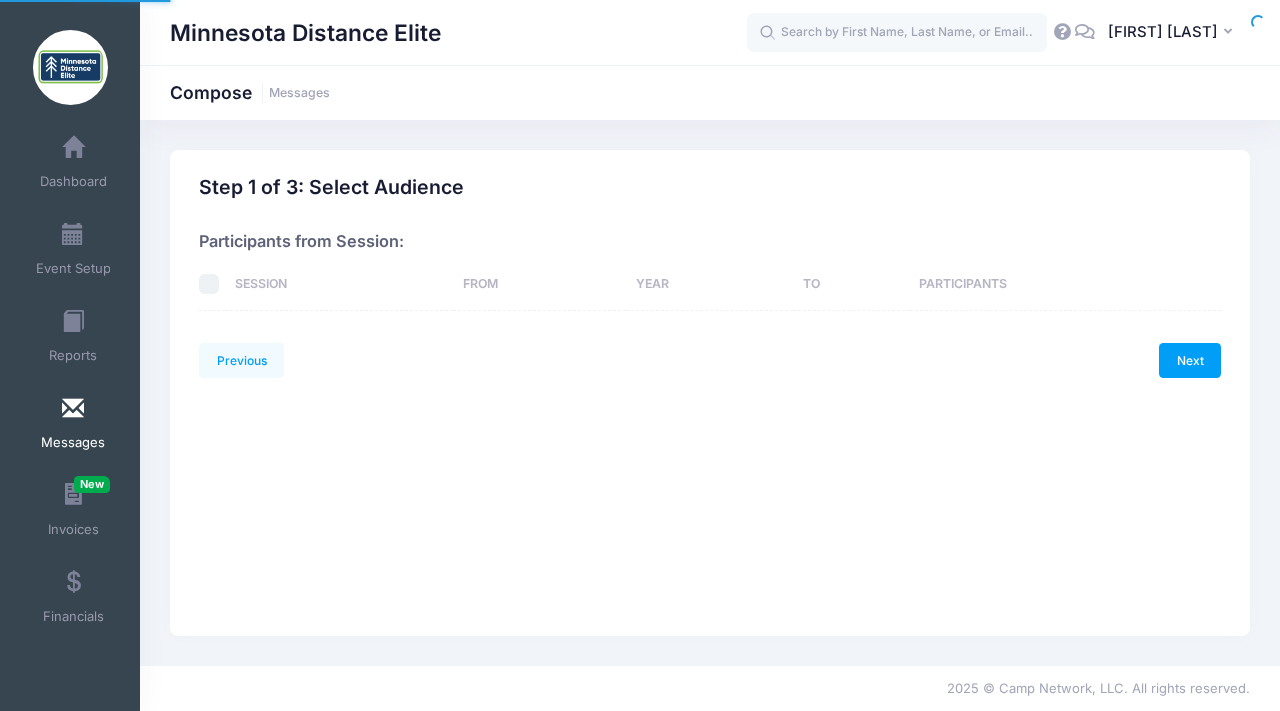 scroll, scrollTop: 0, scrollLeft: 0, axis: both 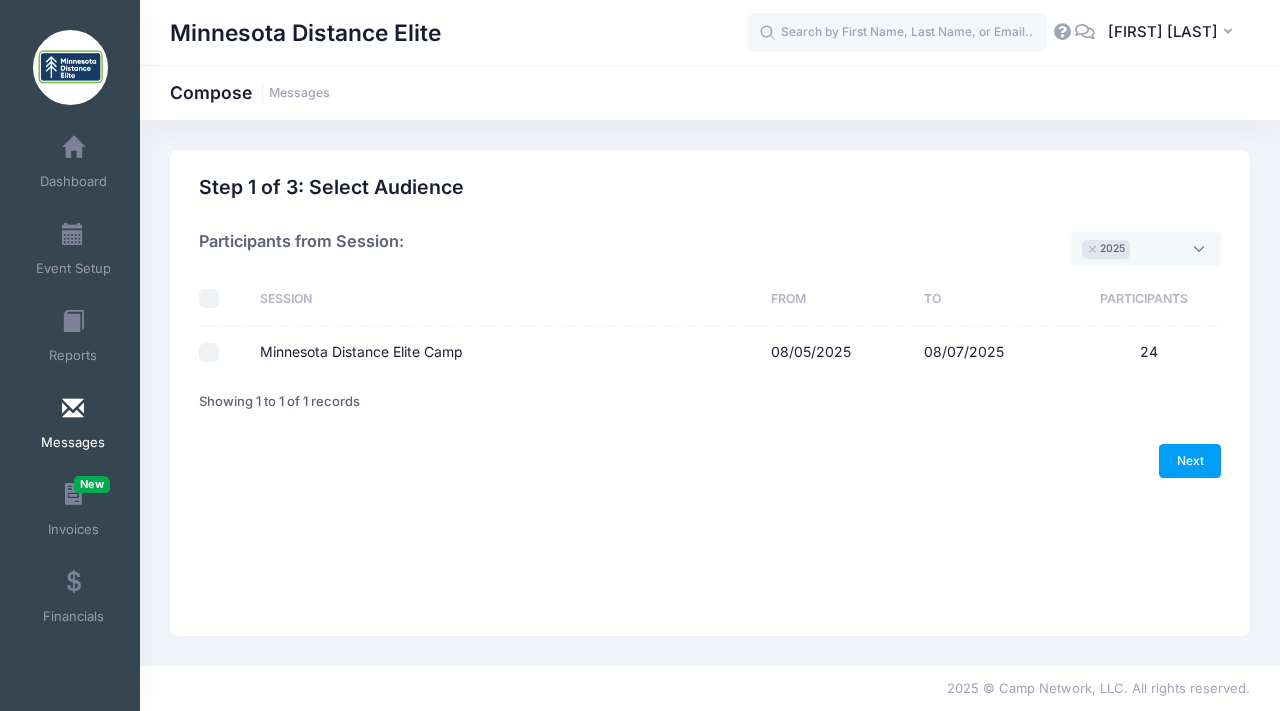 click on "Messages" at bounding box center [73, 426] 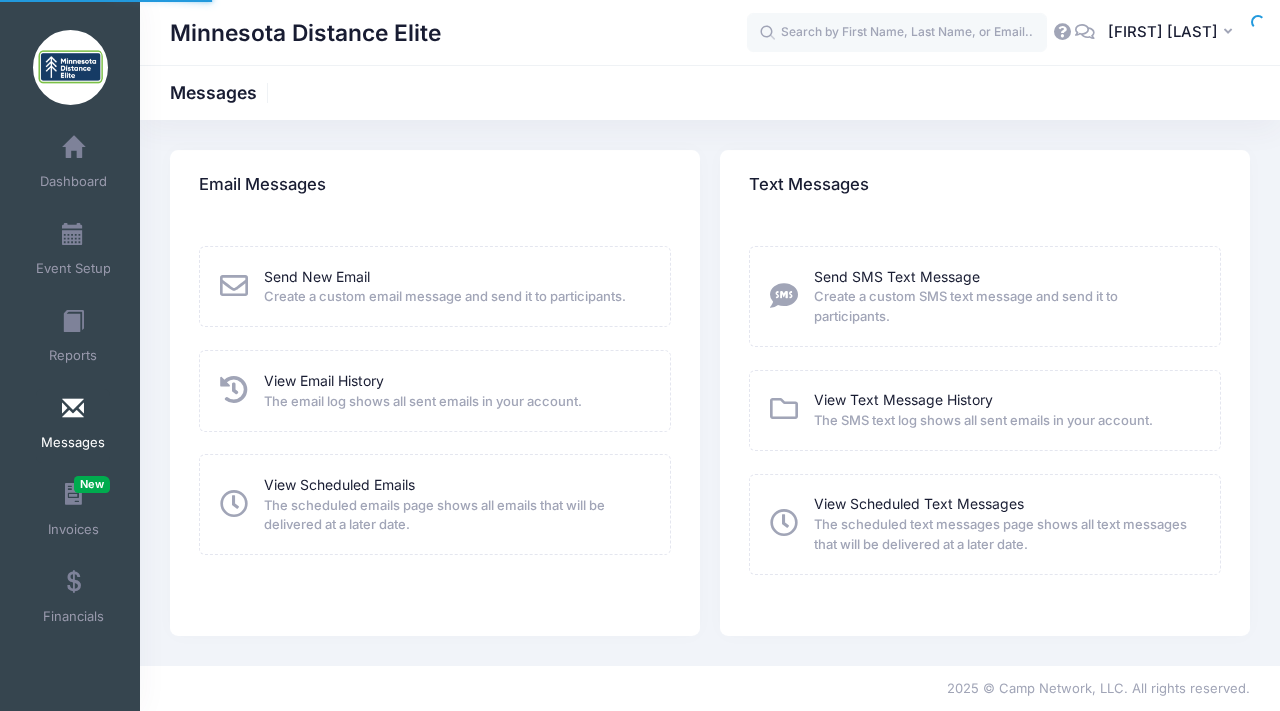 scroll, scrollTop: 0, scrollLeft: 0, axis: both 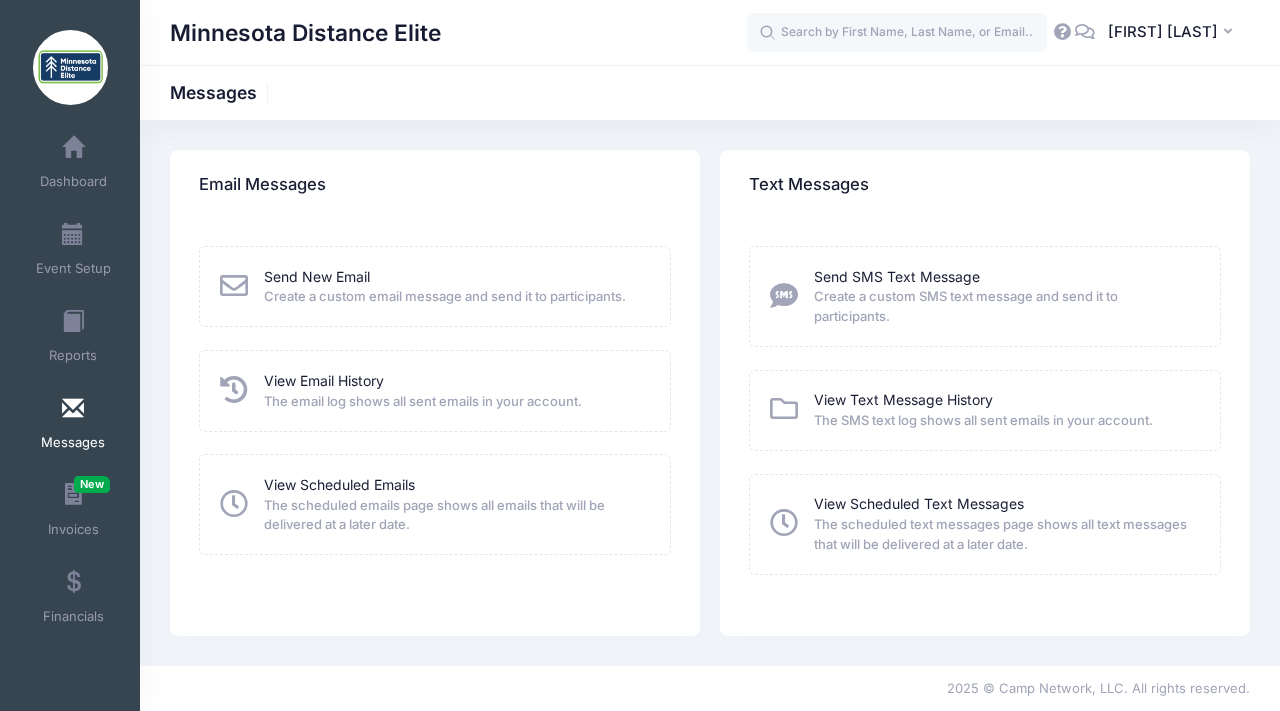 click on "View Email History The email log shows all sent emails in your account." at bounding box center [404, 391] 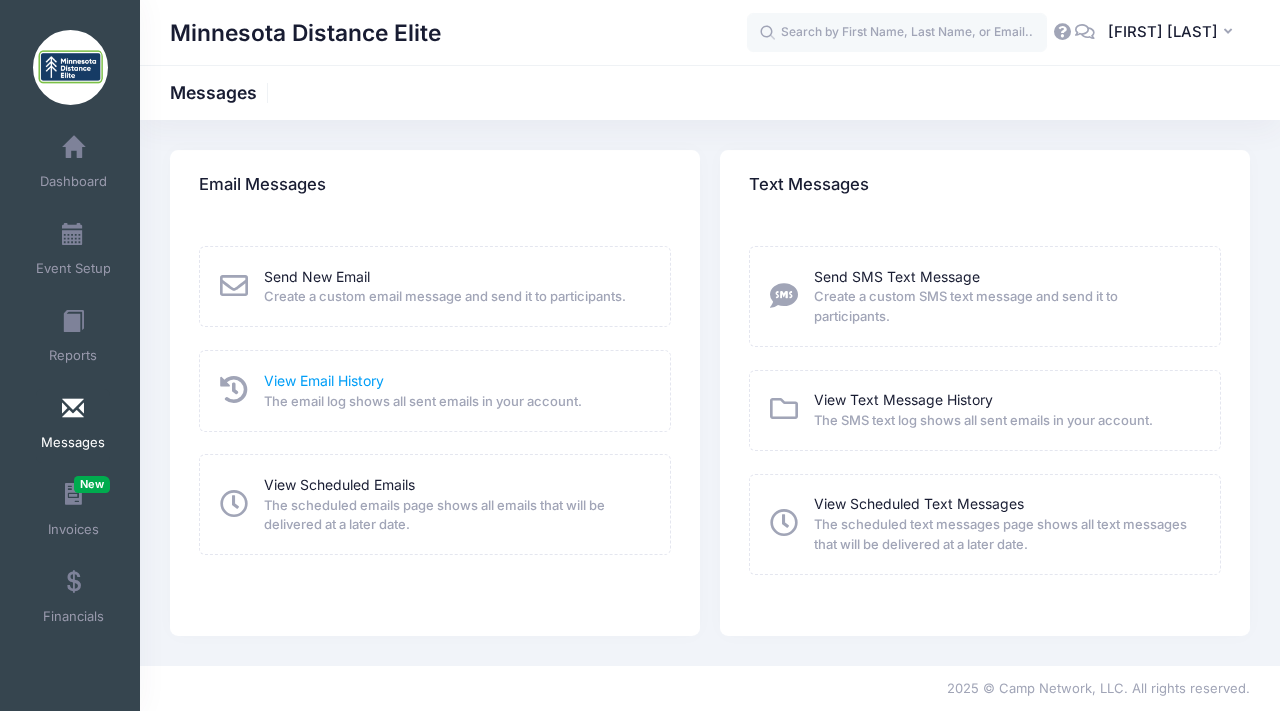click on "View Email History" at bounding box center (324, 380) 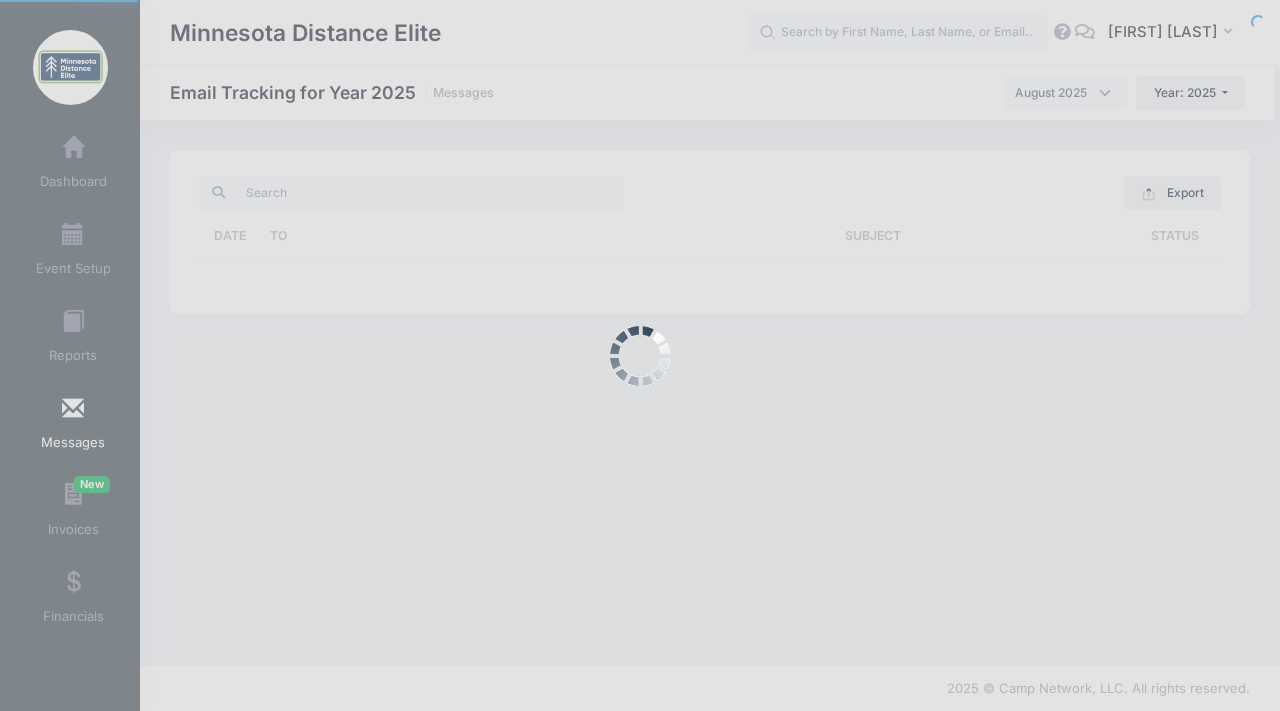 scroll, scrollTop: 0, scrollLeft: 0, axis: both 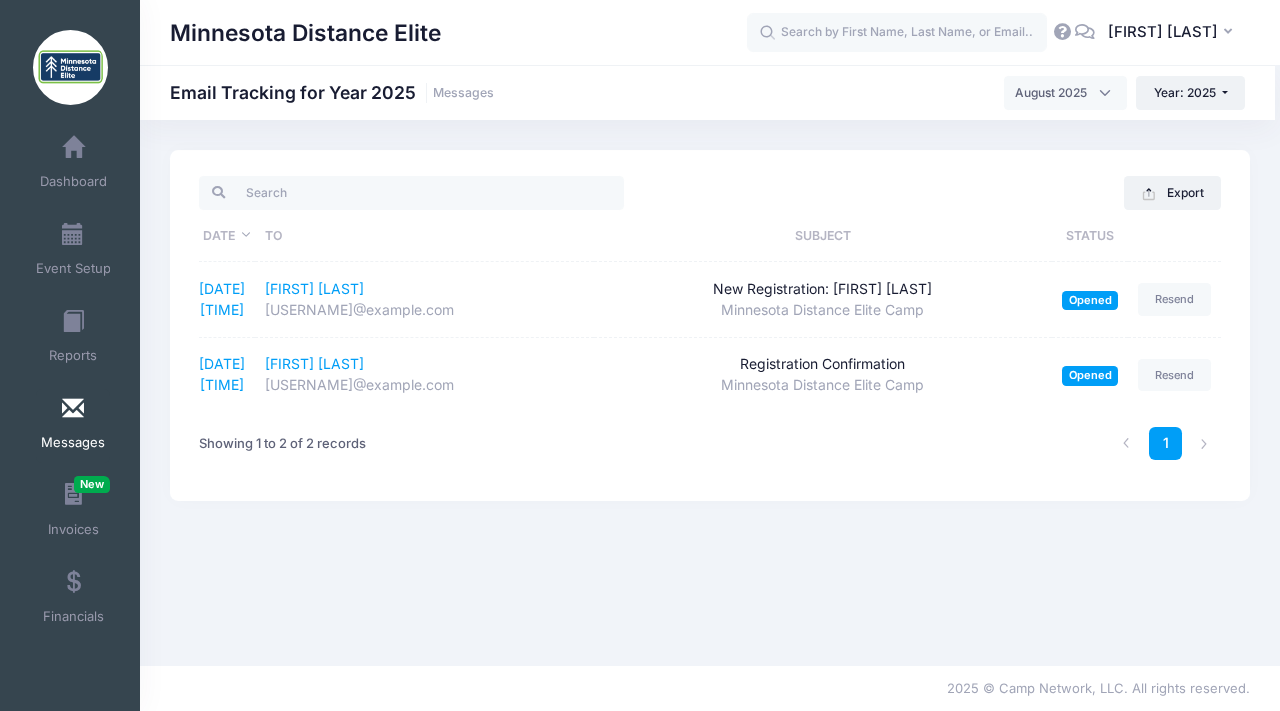 click on "Messages" at bounding box center (73, 426) 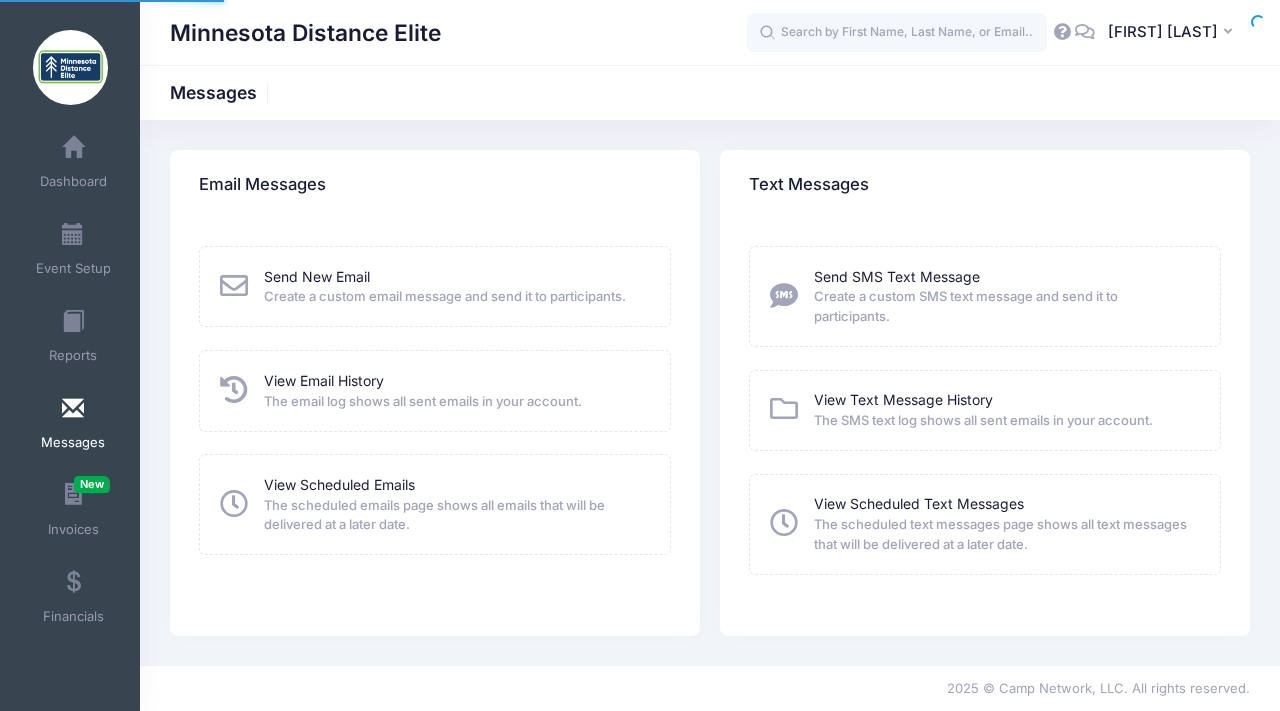 scroll, scrollTop: 0, scrollLeft: 0, axis: both 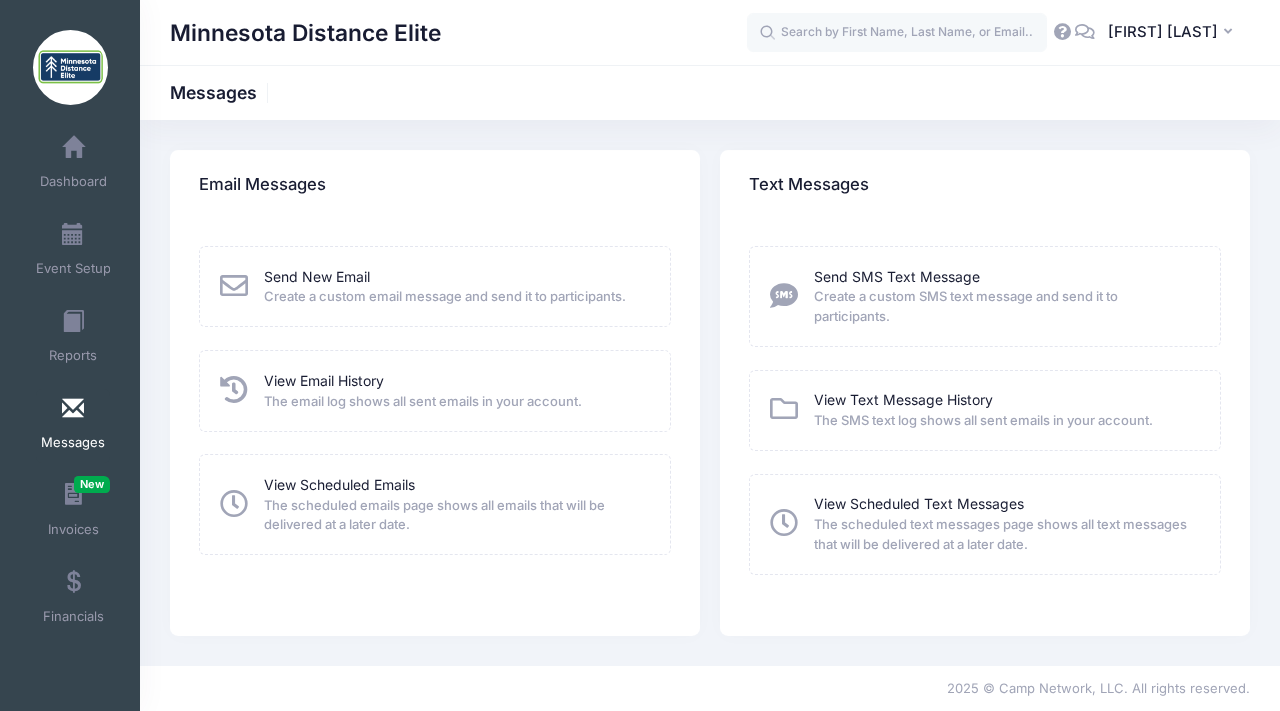 click at bounding box center [234, 286] 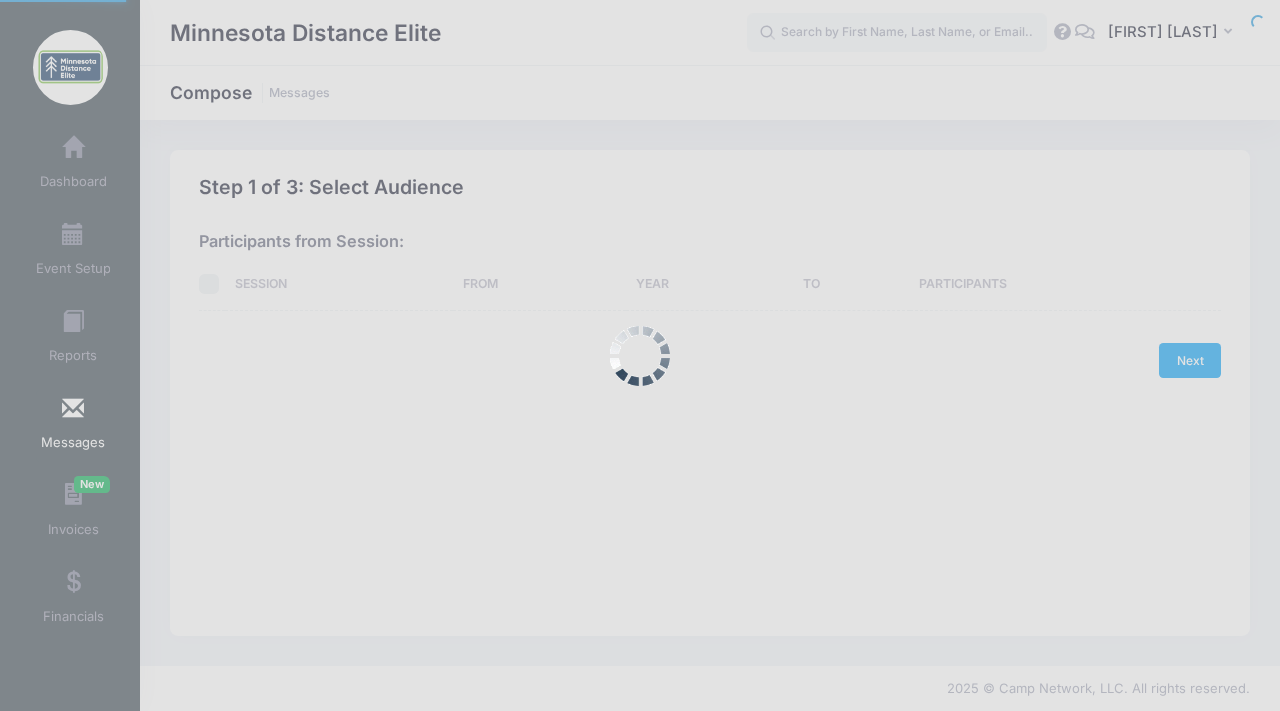 scroll, scrollTop: 0, scrollLeft: 0, axis: both 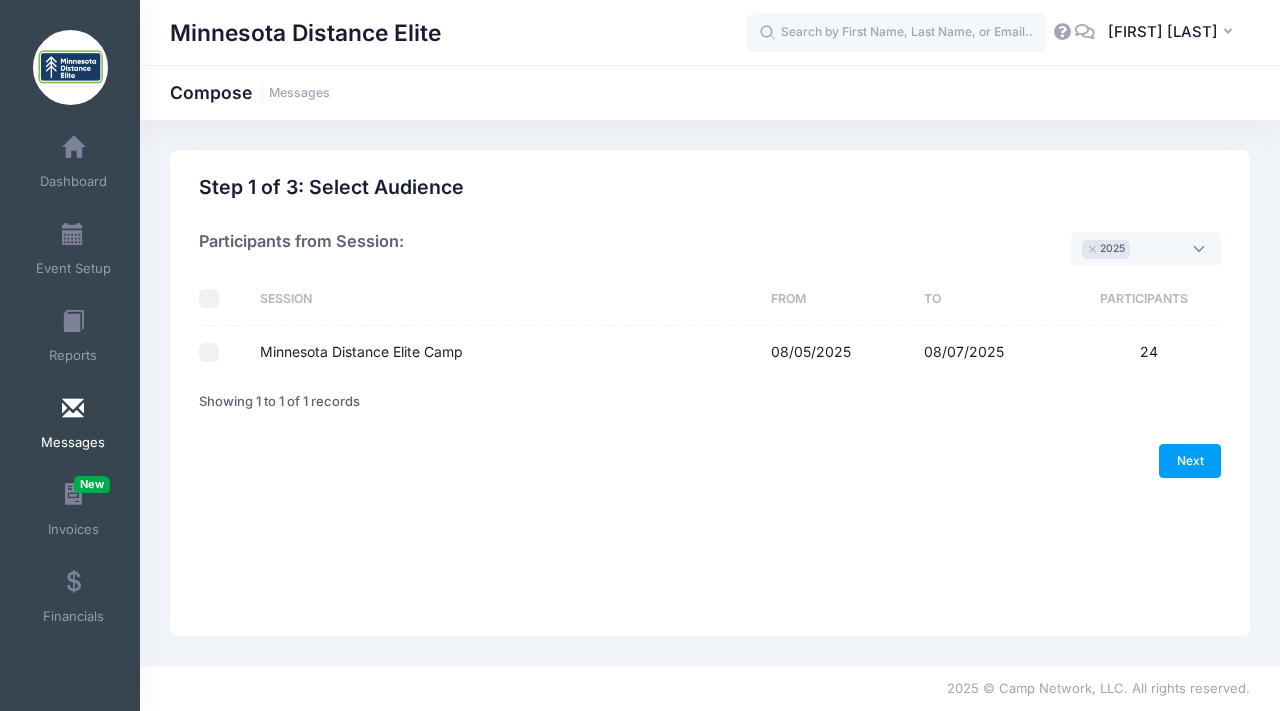 click on "Minnesota Distance Elite Camp" at bounding box center (209, 353) 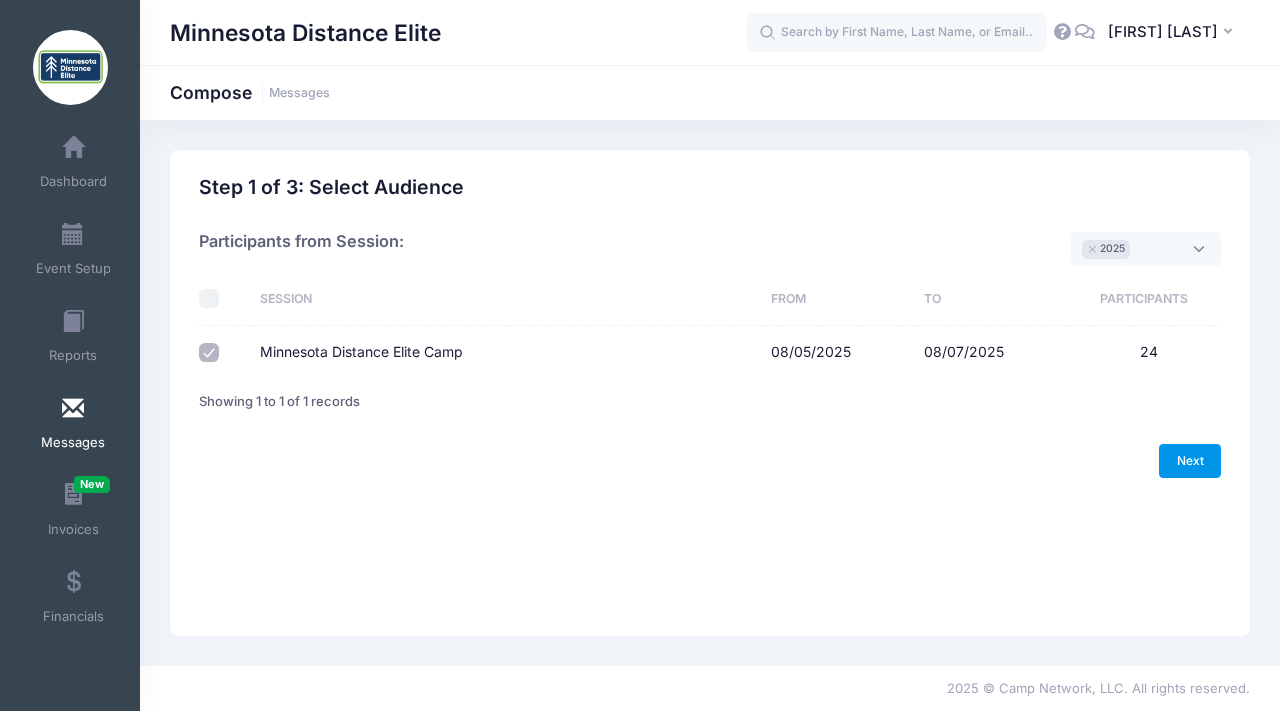 click on "Next" at bounding box center [1190, 461] 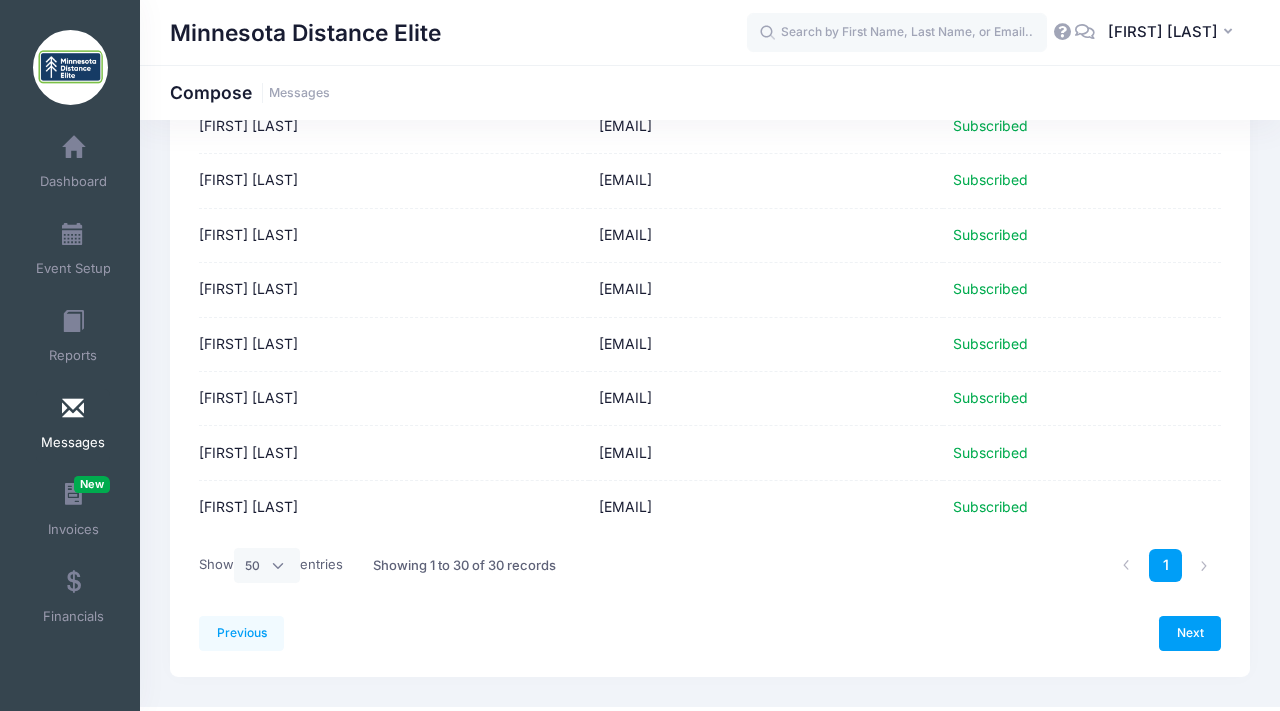 scroll, scrollTop: 1438, scrollLeft: 0, axis: vertical 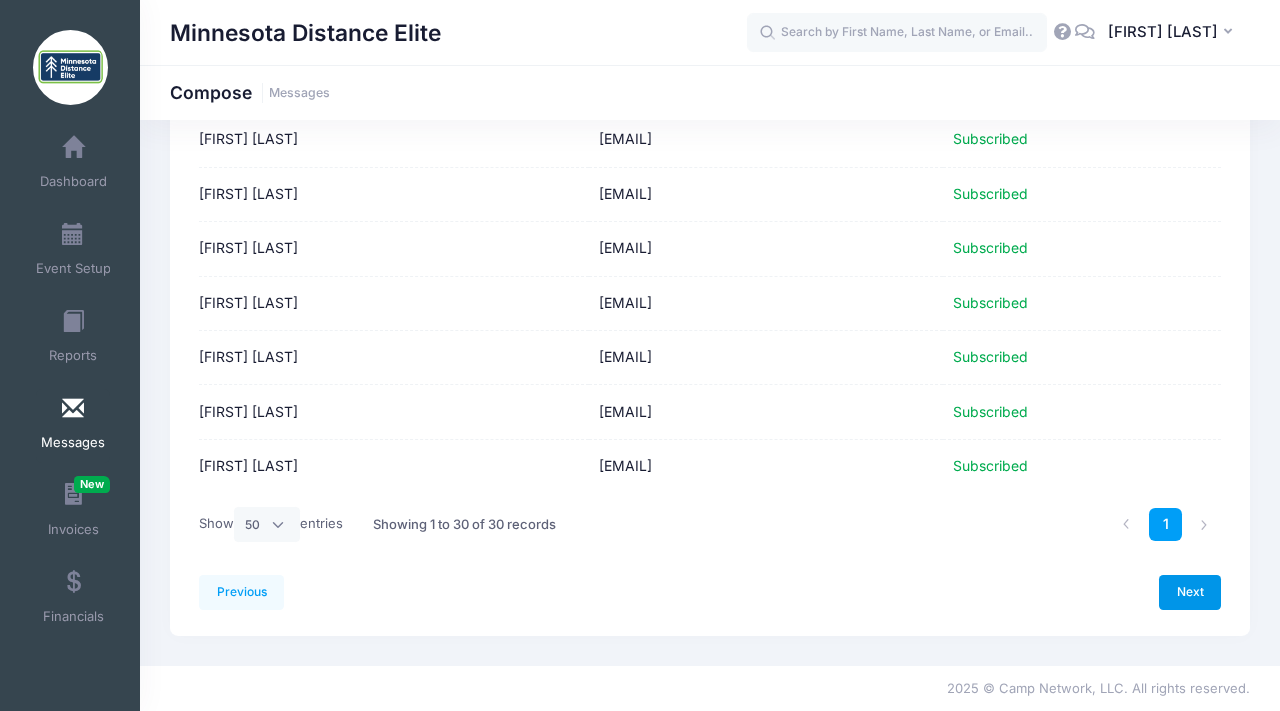 click on "Next" at bounding box center [1190, 592] 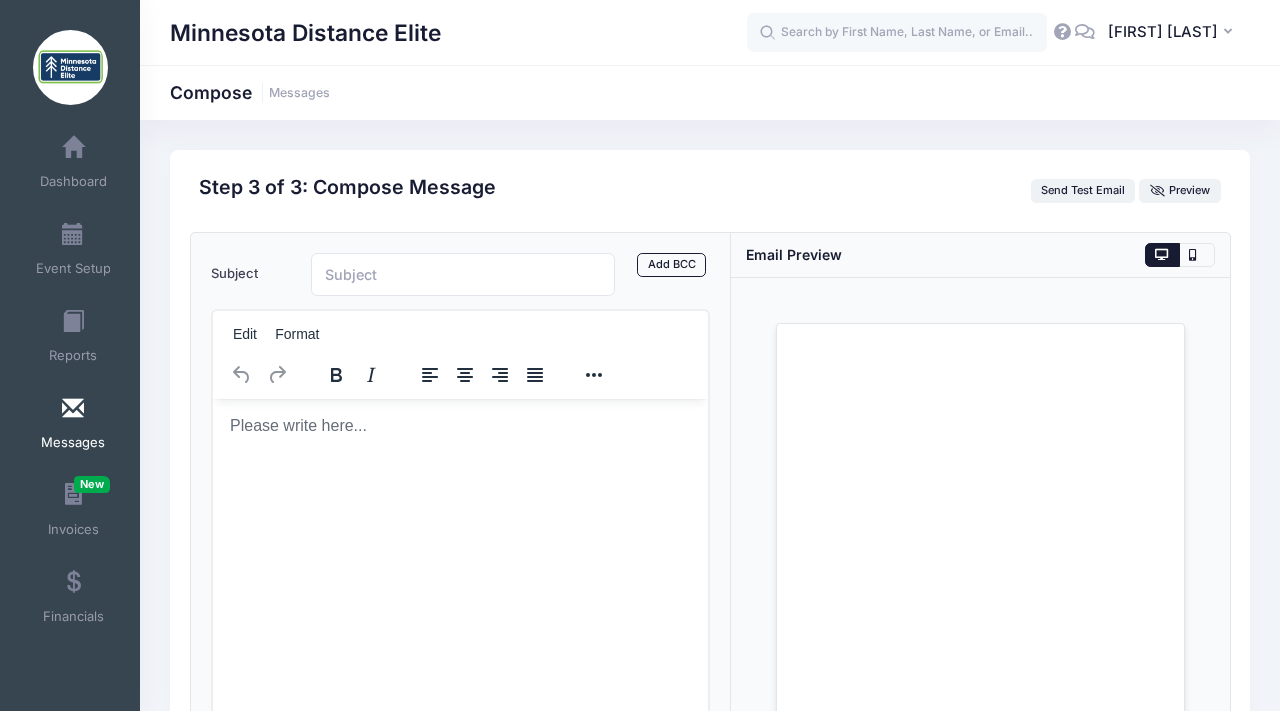 scroll, scrollTop: 0, scrollLeft: 0, axis: both 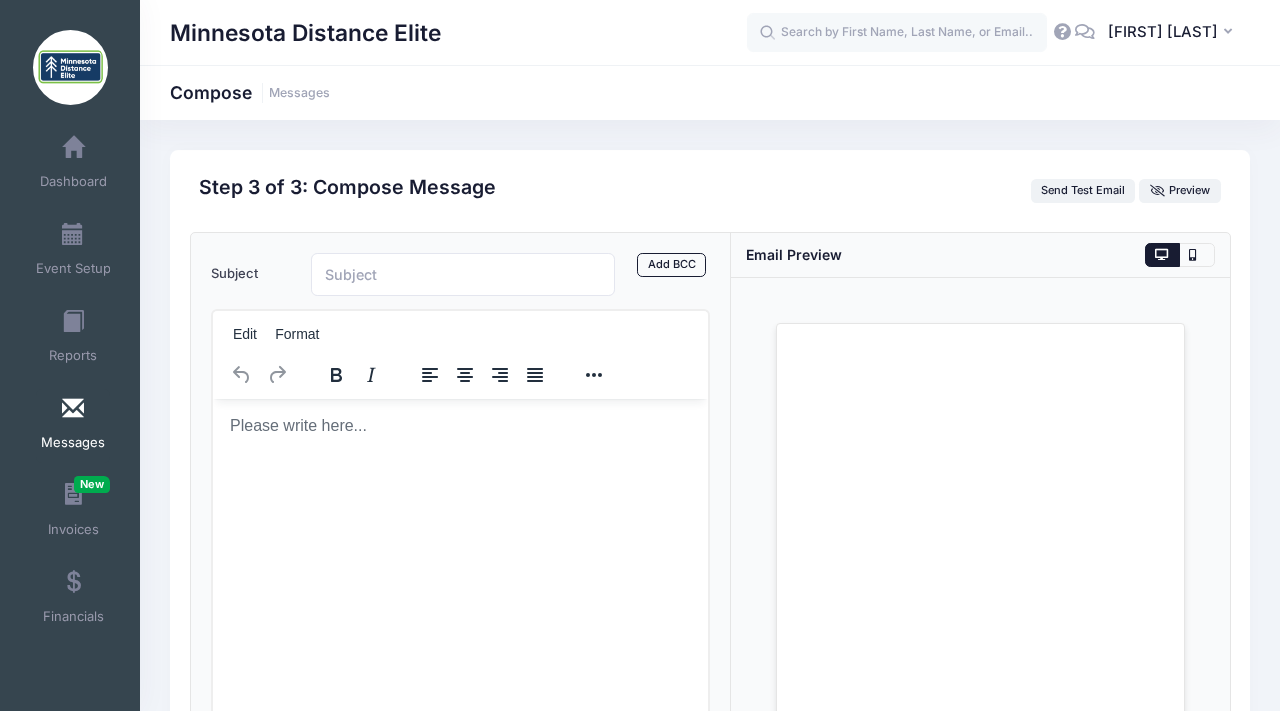 click at bounding box center (459, 425) 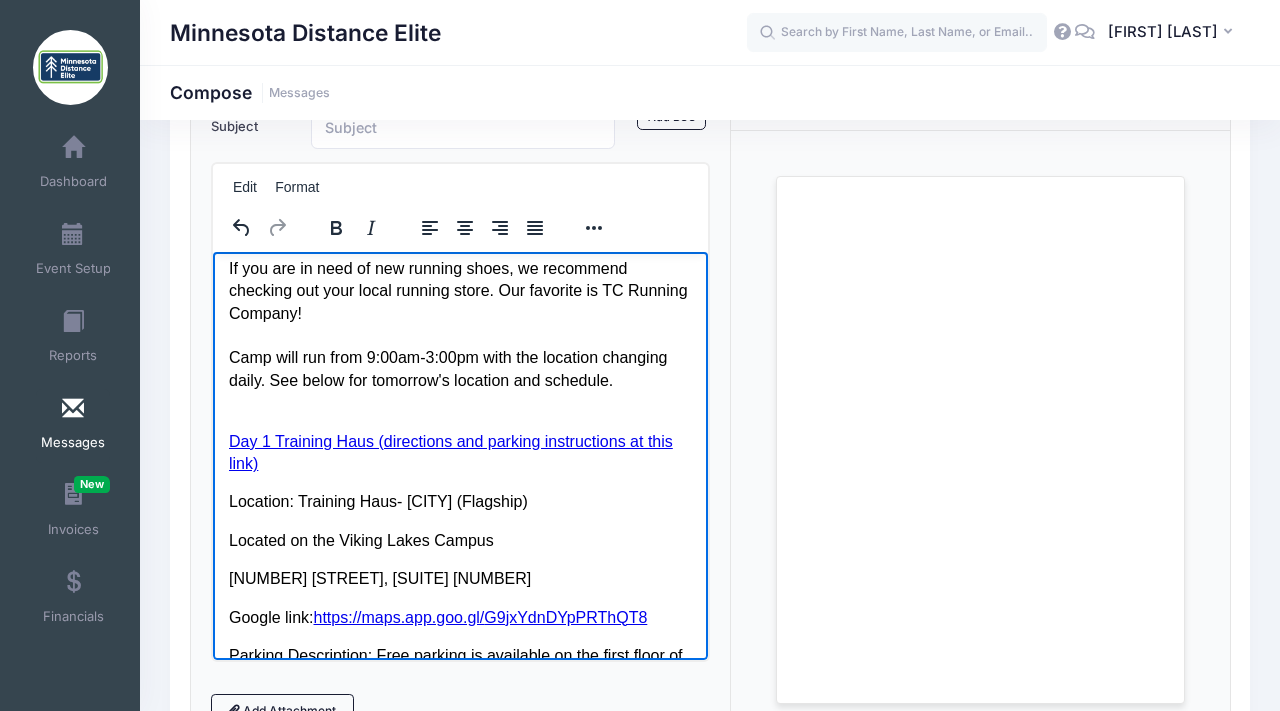 scroll, scrollTop: 232, scrollLeft: 0, axis: vertical 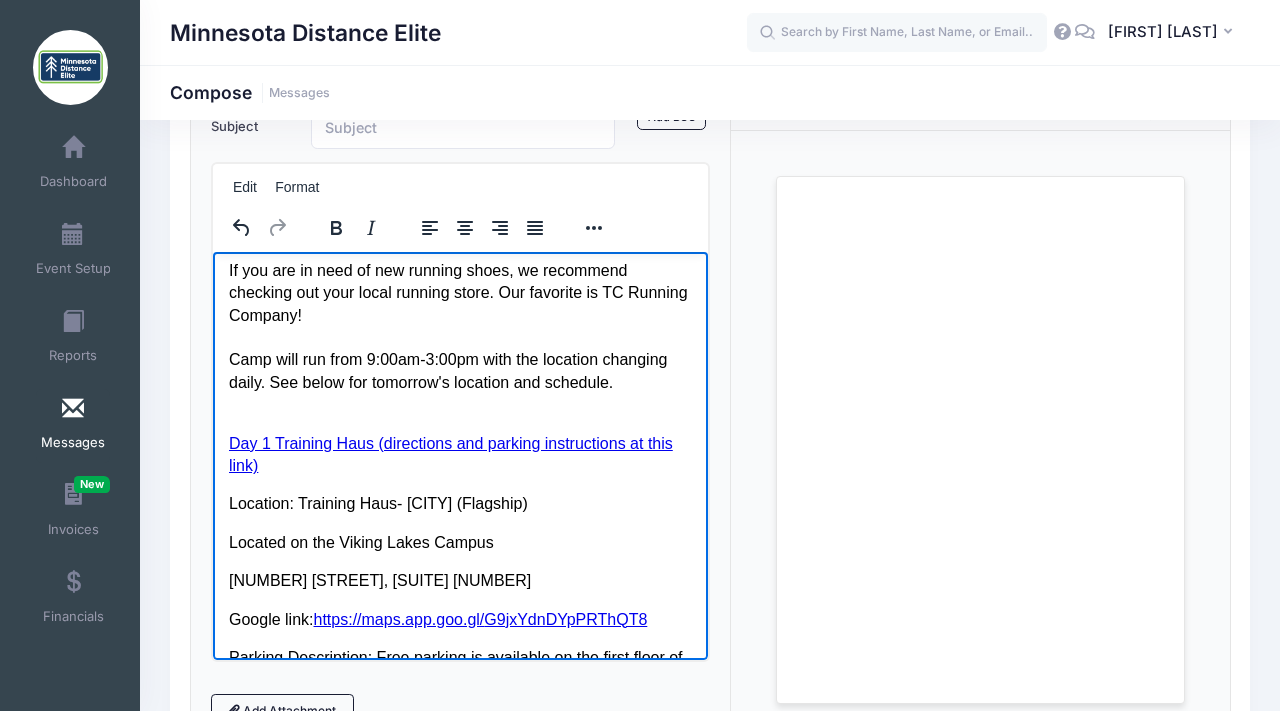 click on "Location: Training Haus- Eagen (Flagship)" at bounding box center (459, 503) 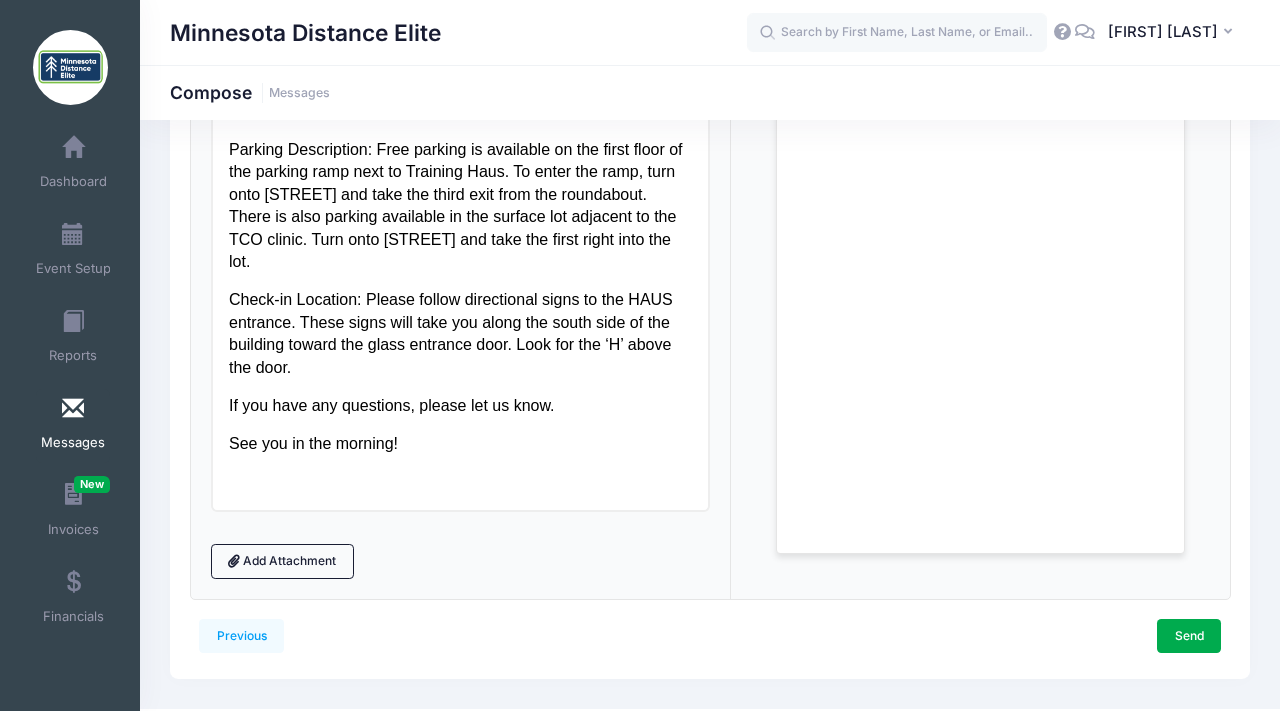 scroll, scrollTop: 341, scrollLeft: 0, axis: vertical 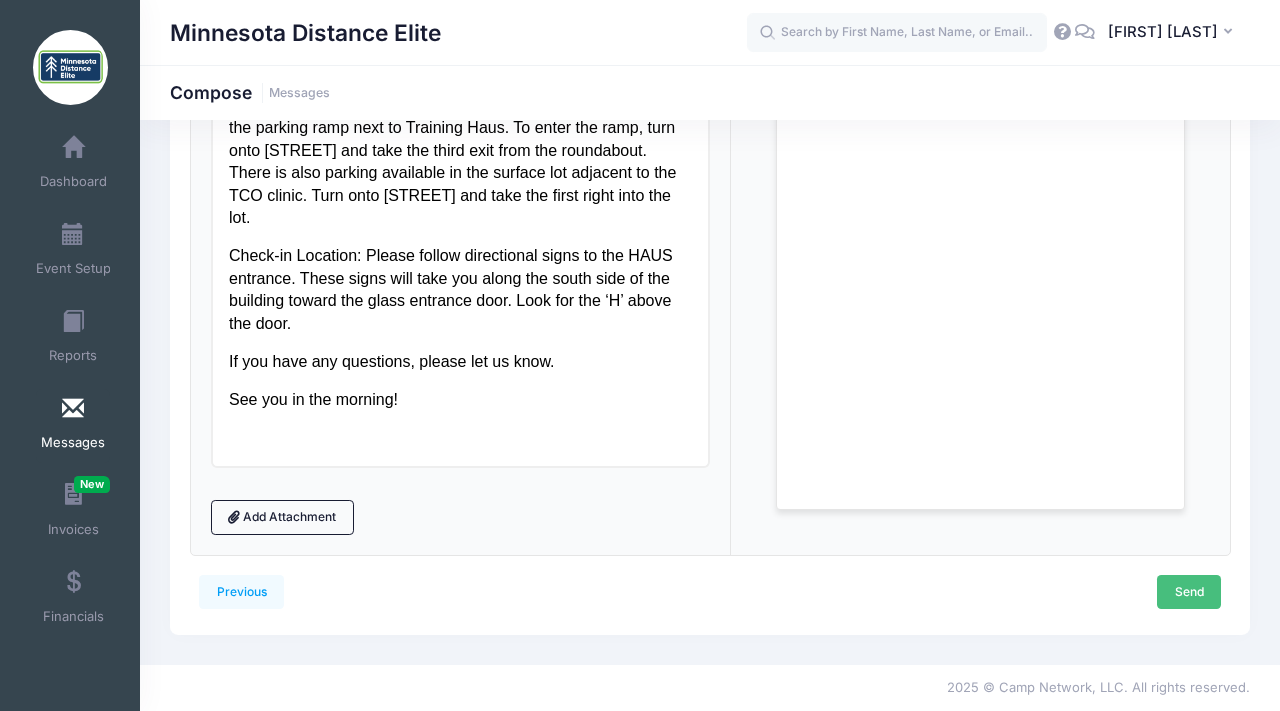 click on "Send" at bounding box center (1189, 592) 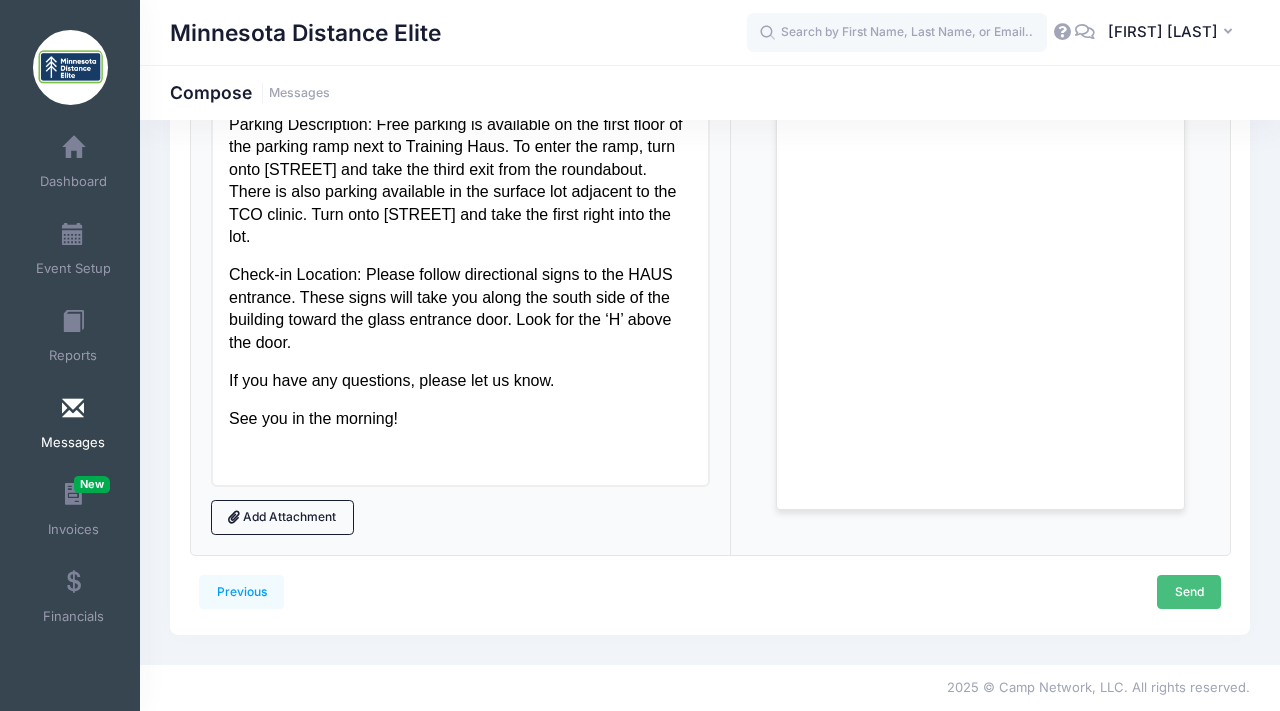 scroll, scrollTop: 0, scrollLeft: 0, axis: both 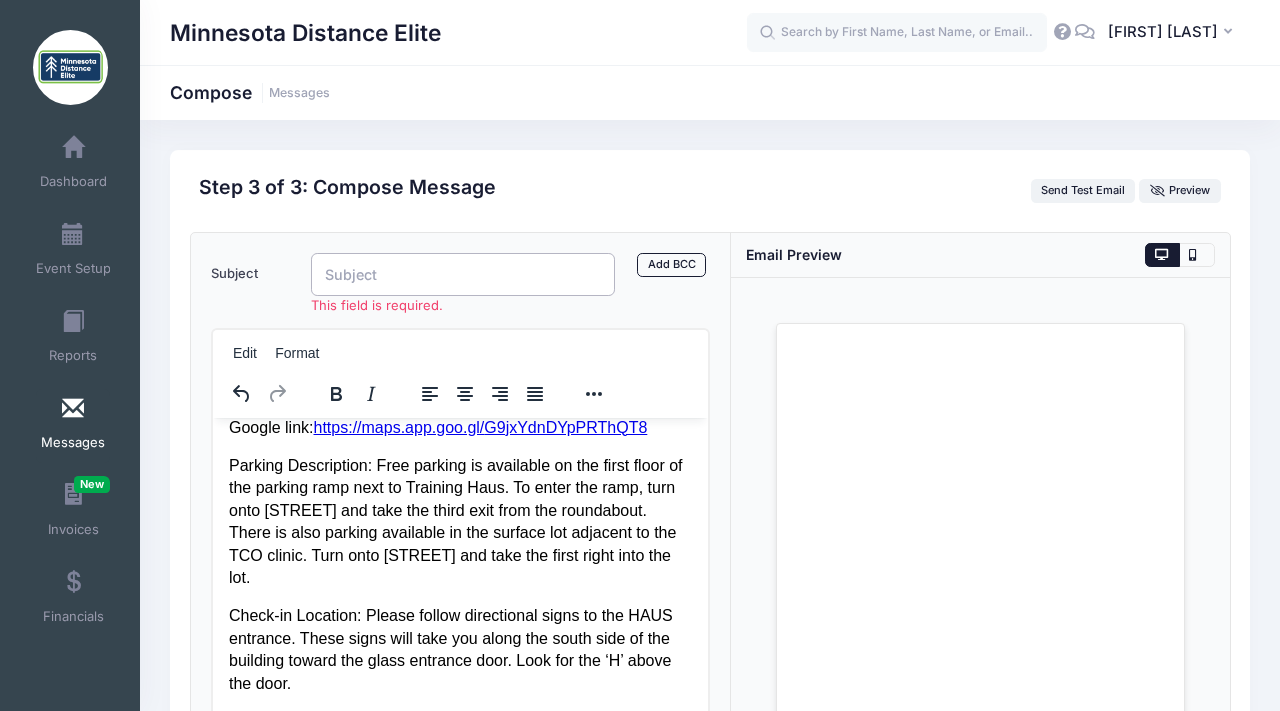 click on "Subject" at bounding box center (463, 274) 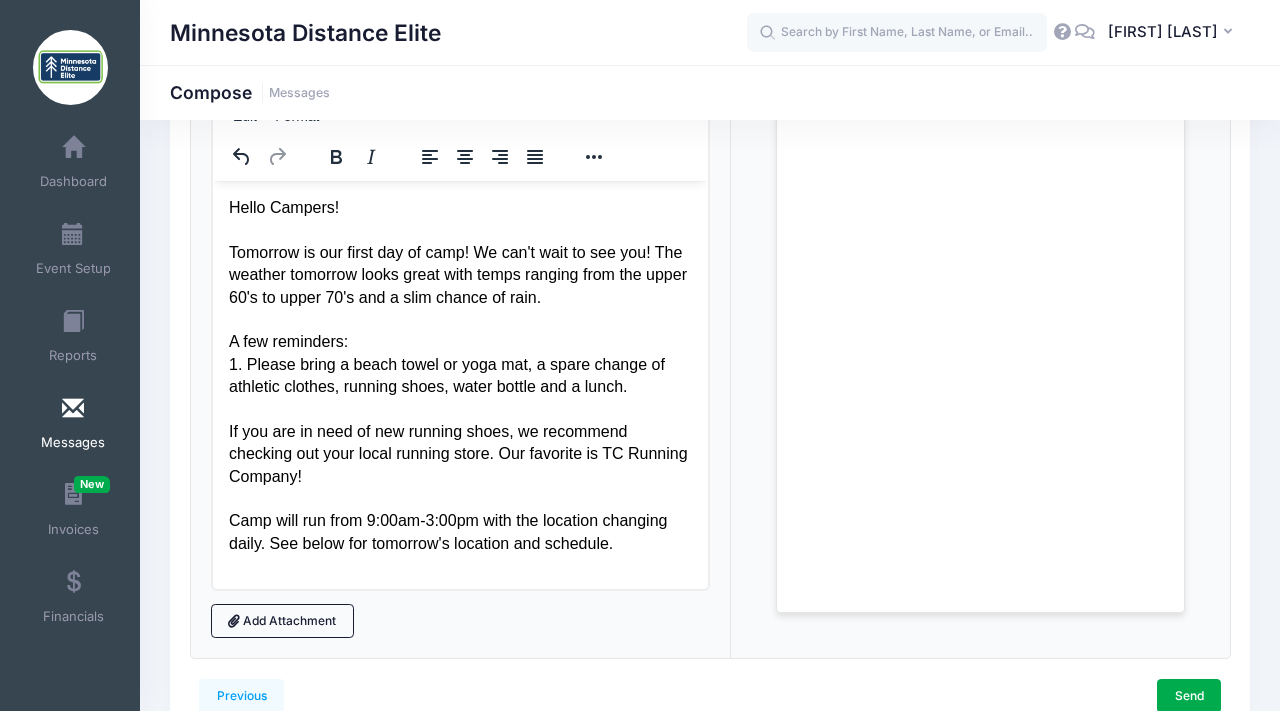 scroll, scrollTop: 321, scrollLeft: 0, axis: vertical 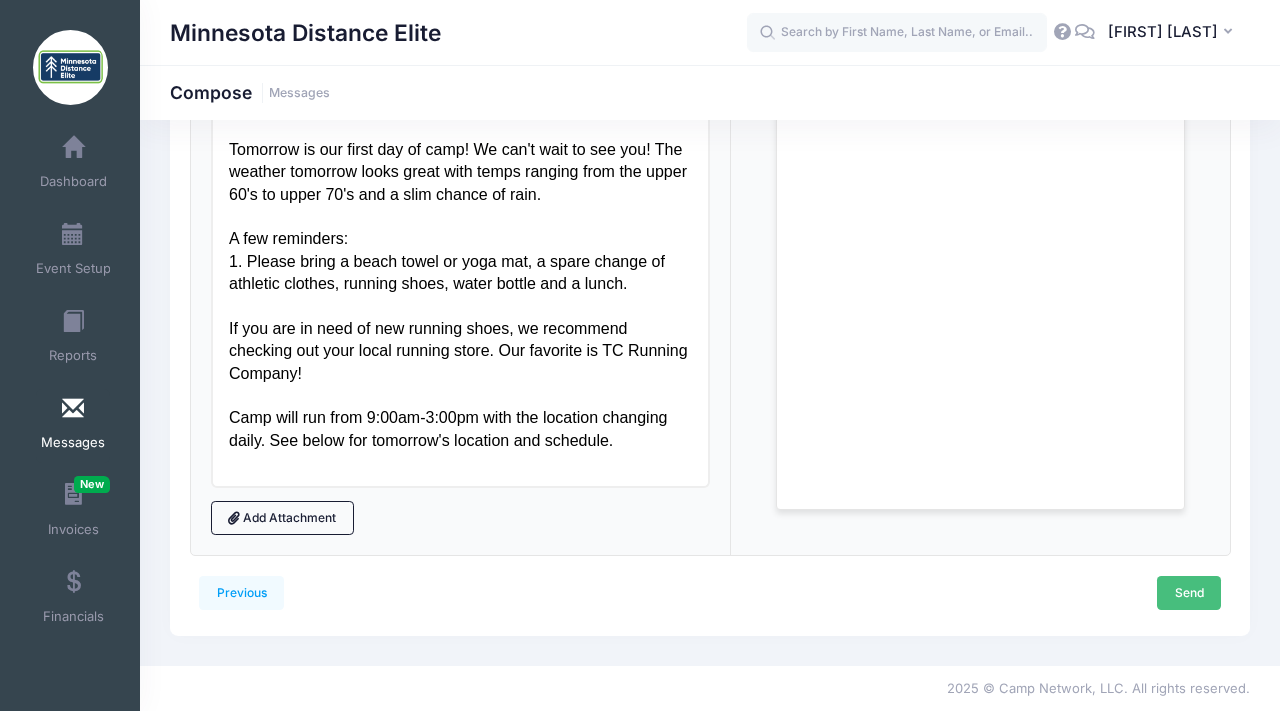 type on "Tomorrow is the Day!" 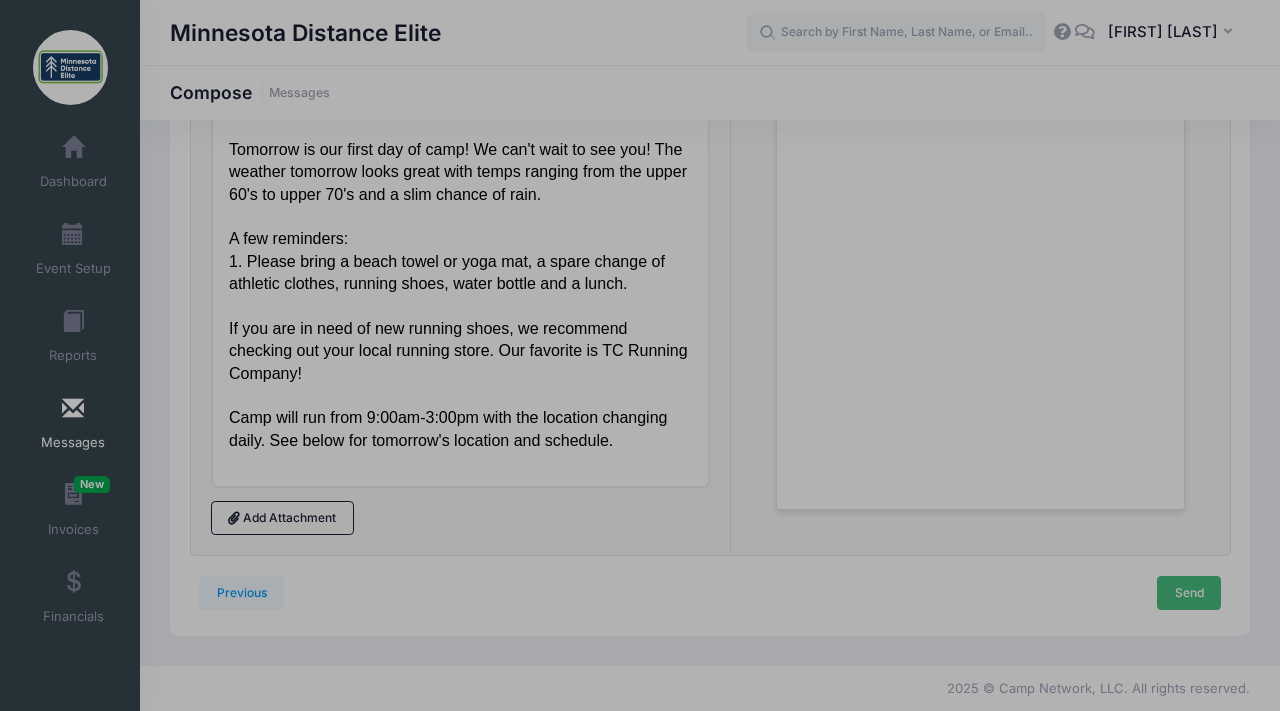 scroll, scrollTop: 0, scrollLeft: 0, axis: both 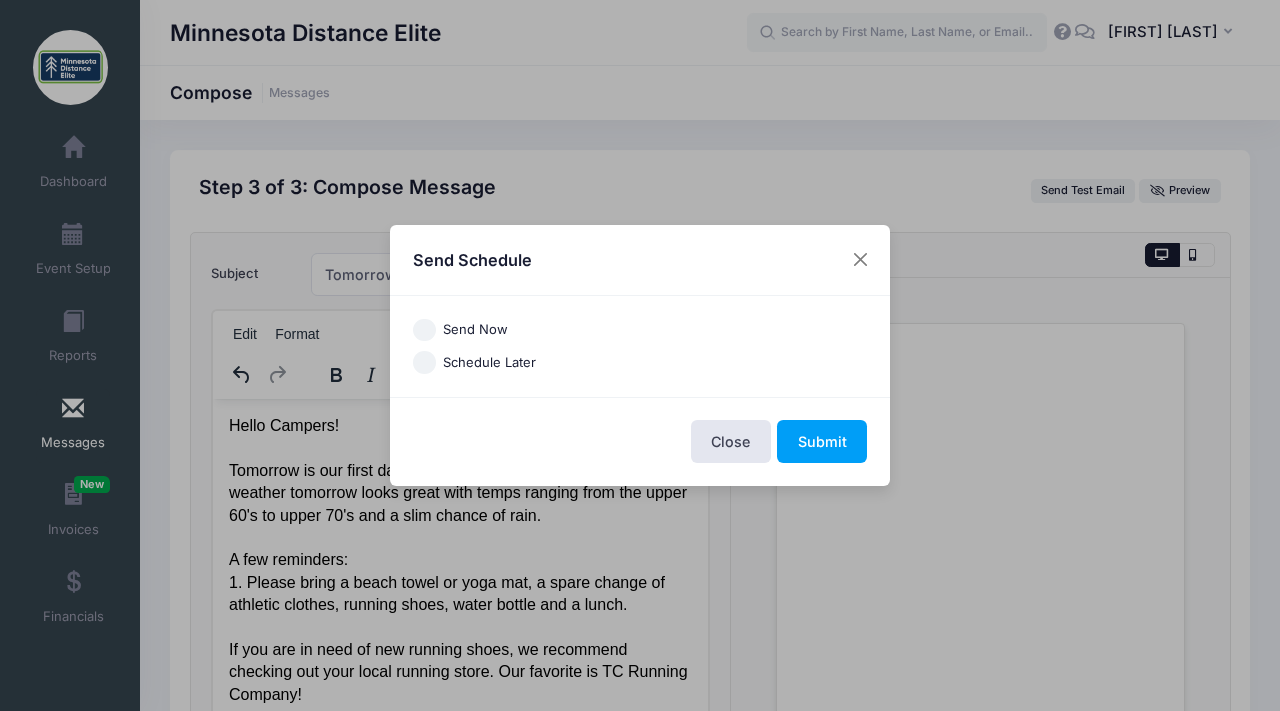 click on "Send Now" at bounding box center (424, 330) 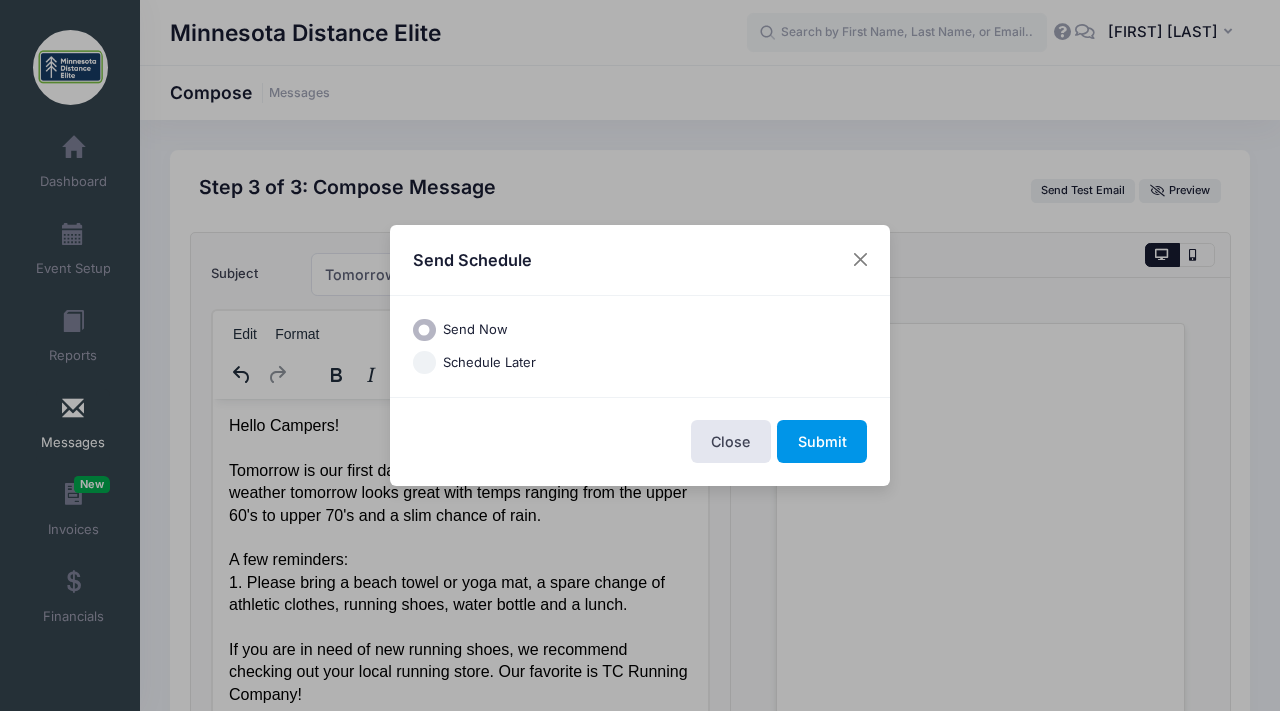 click on "Submit" at bounding box center (822, 441) 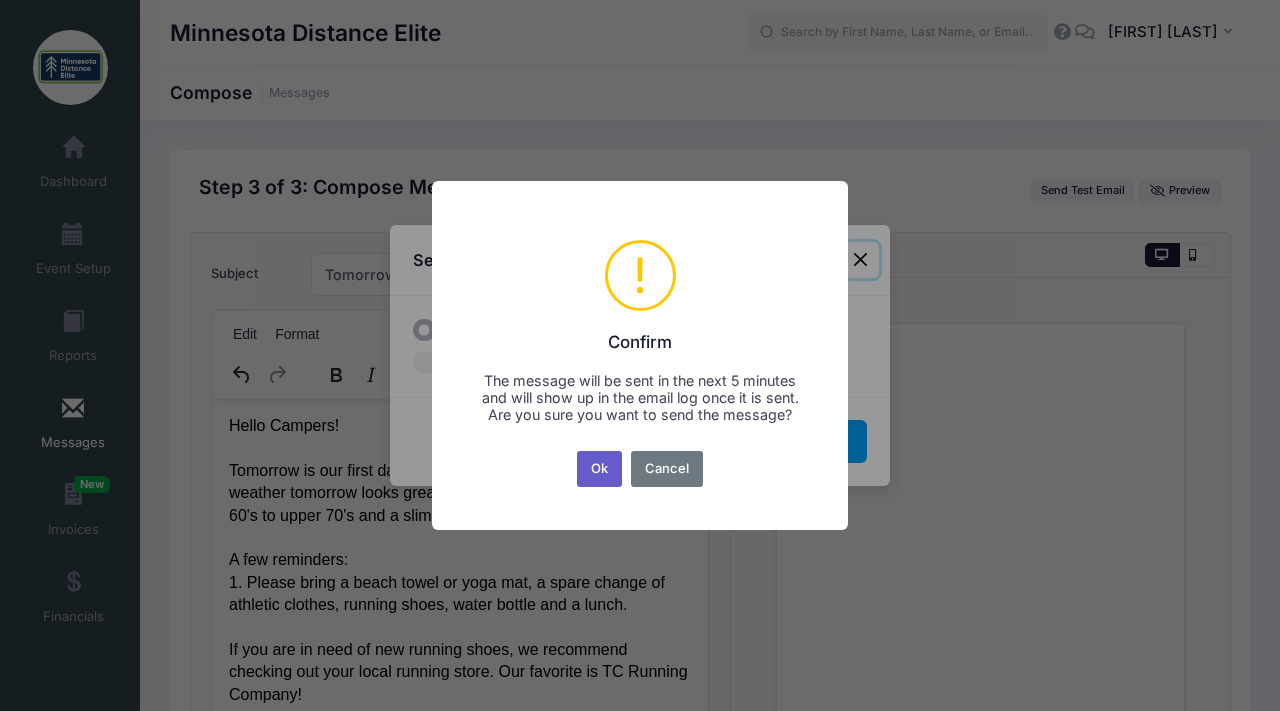 click on "Ok" at bounding box center [600, 469] 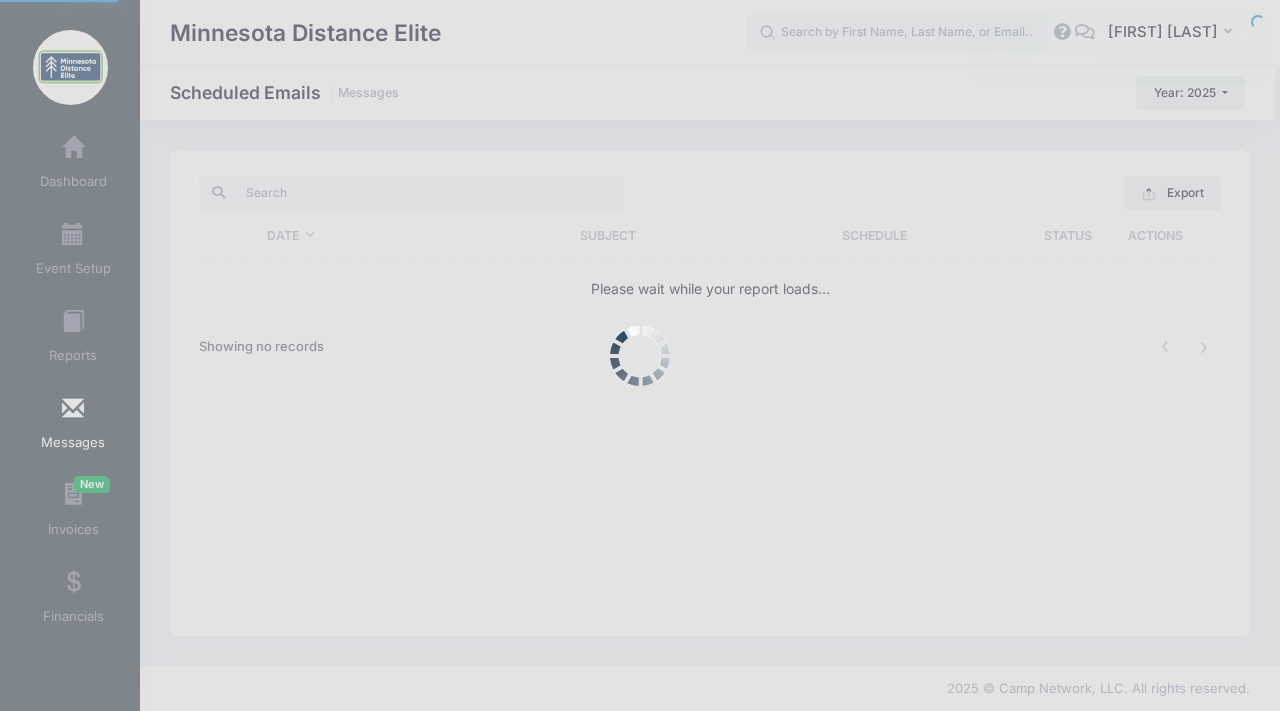 scroll, scrollTop: 0, scrollLeft: 0, axis: both 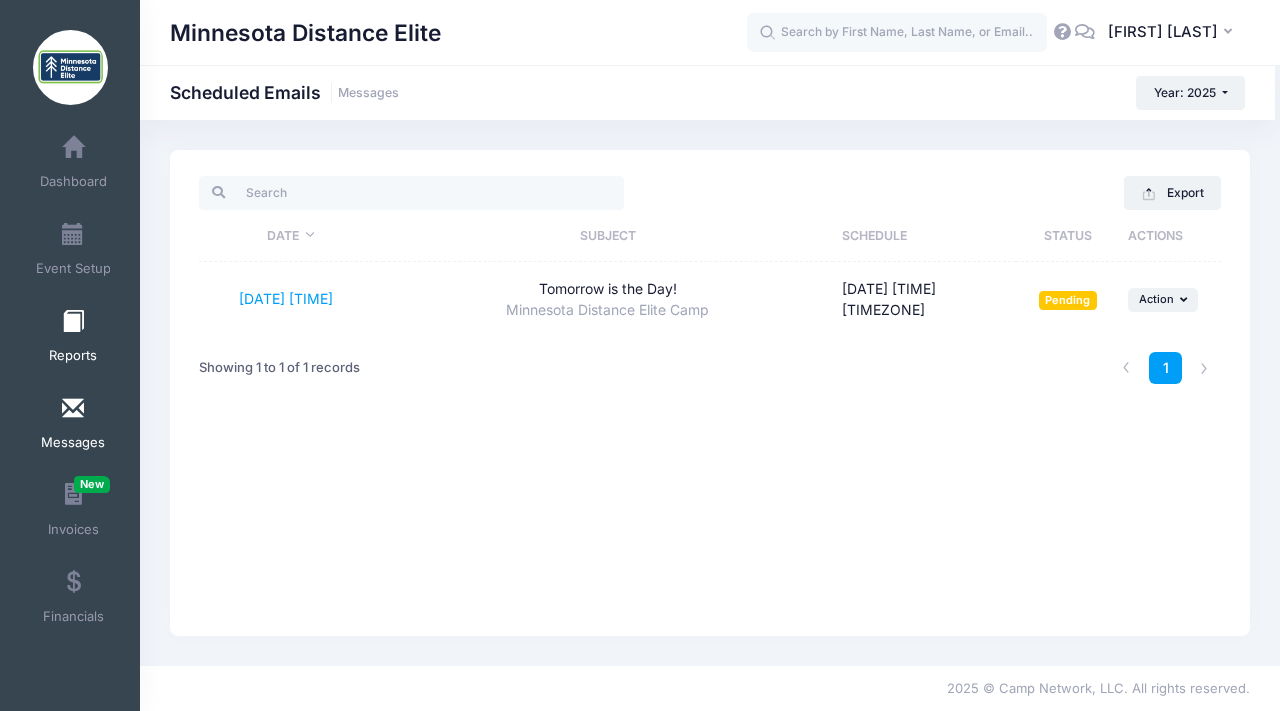 click on "Reports" at bounding box center (73, 339) 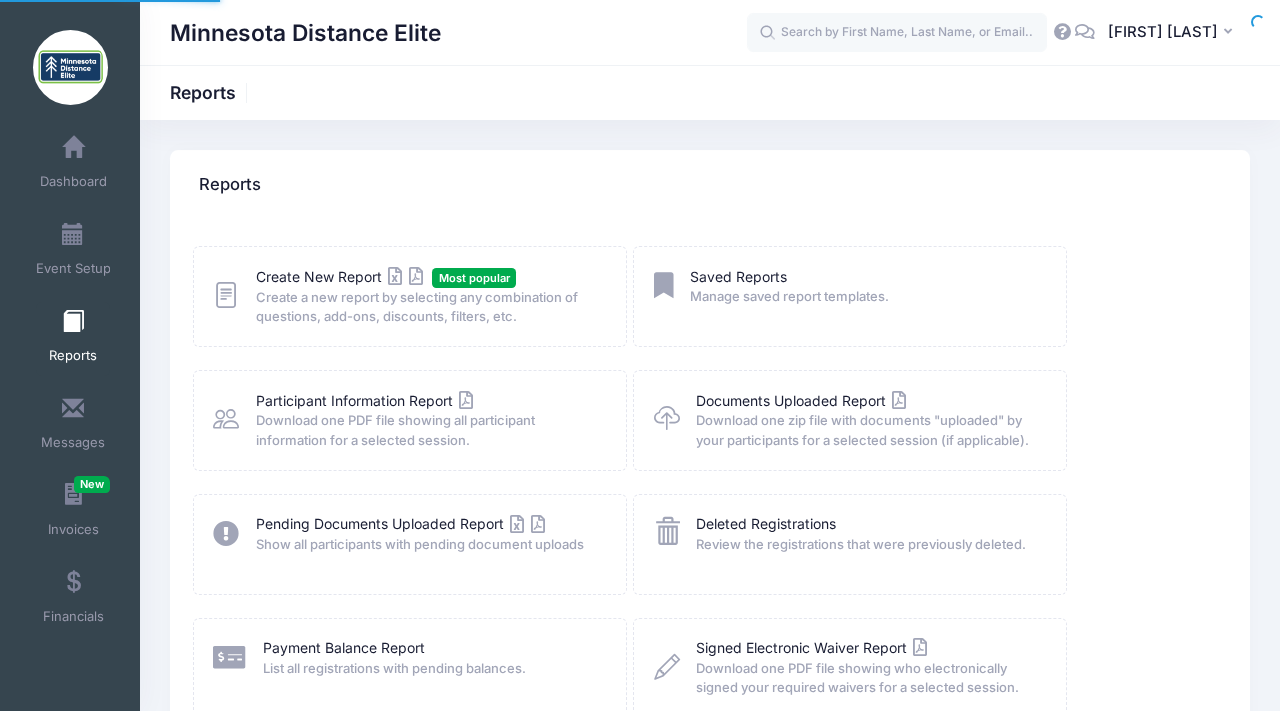 scroll, scrollTop: 0, scrollLeft: 0, axis: both 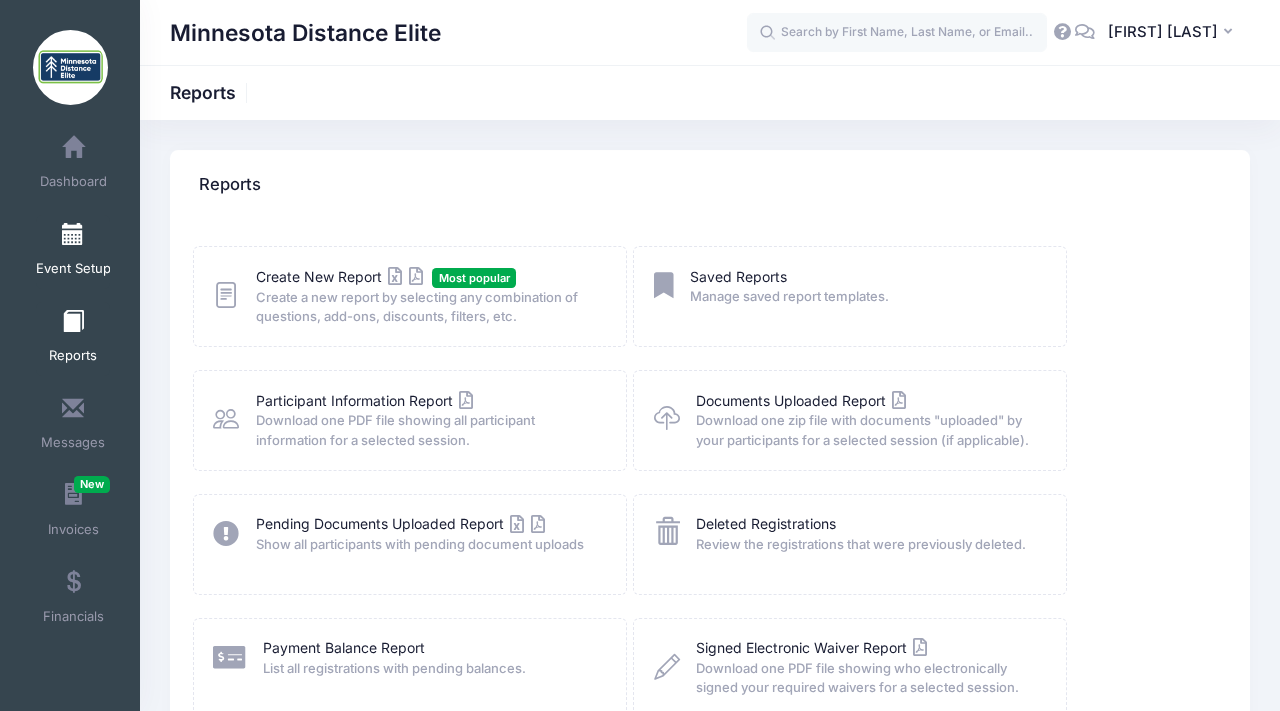 click on "Event Setup" at bounding box center [73, 252] 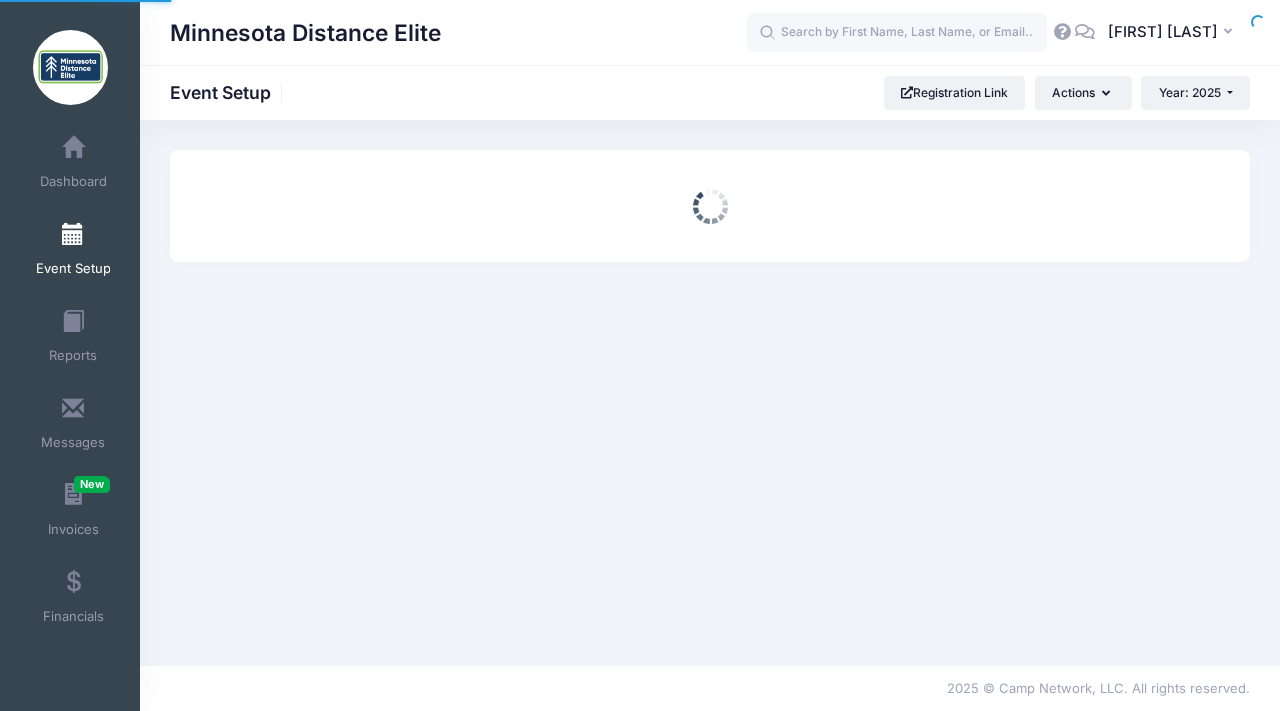 scroll, scrollTop: 0, scrollLeft: 0, axis: both 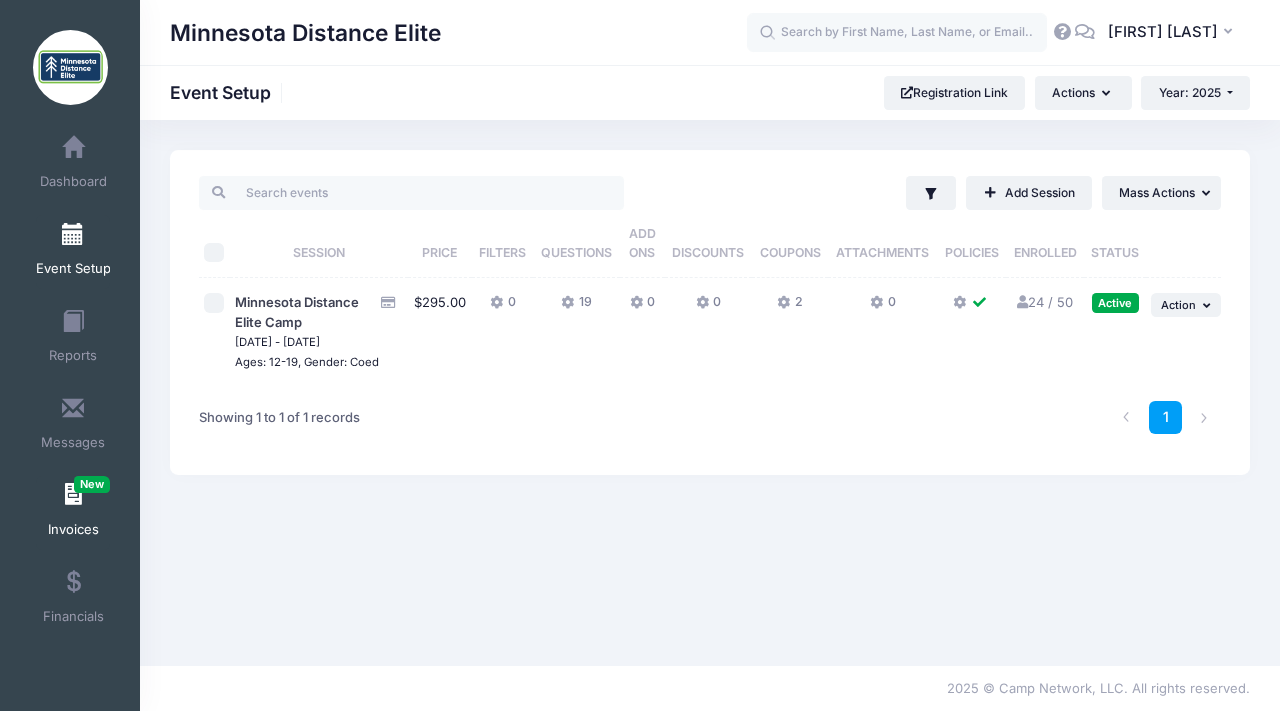 click on "Invoices  New" at bounding box center [73, 513] 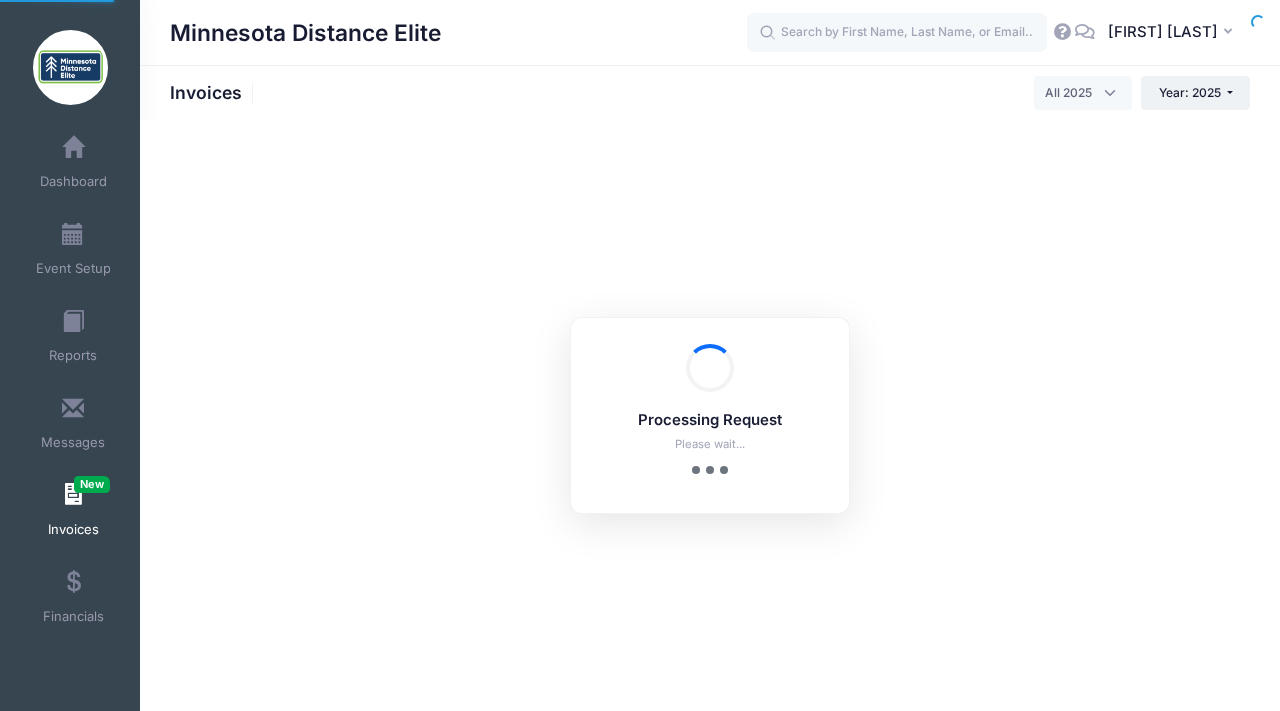 select 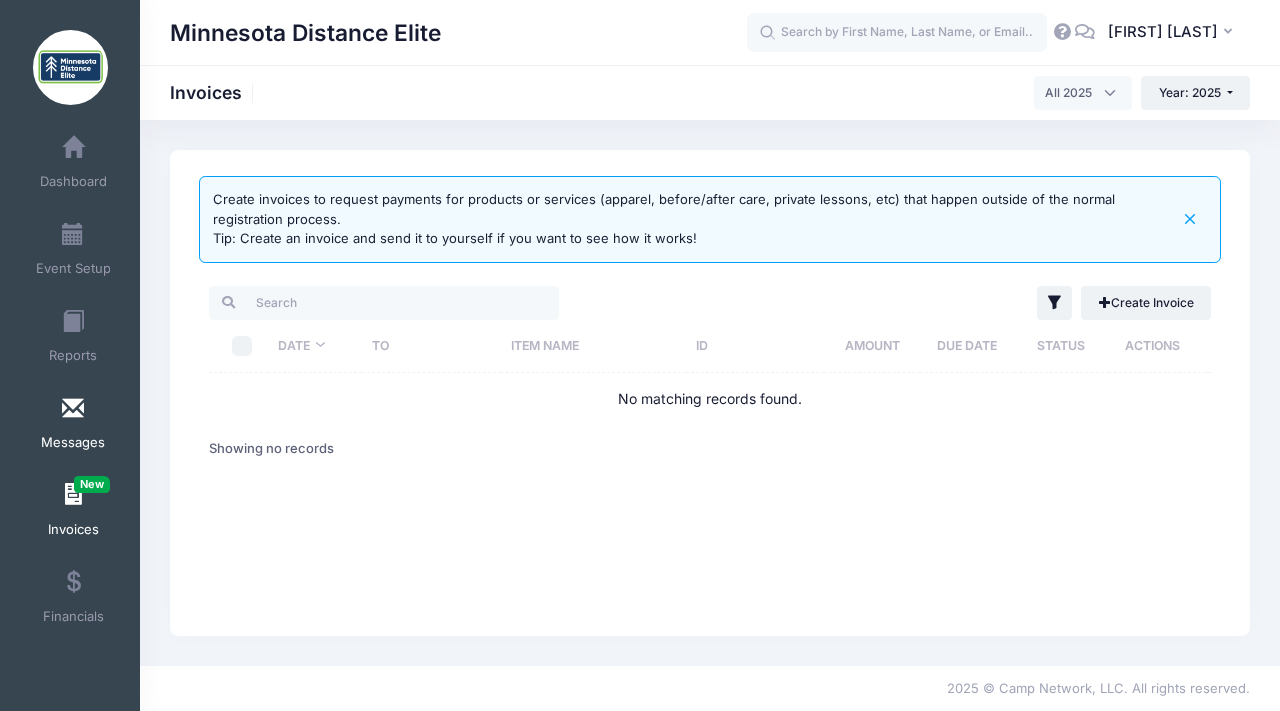 click on "Messages" at bounding box center [73, 426] 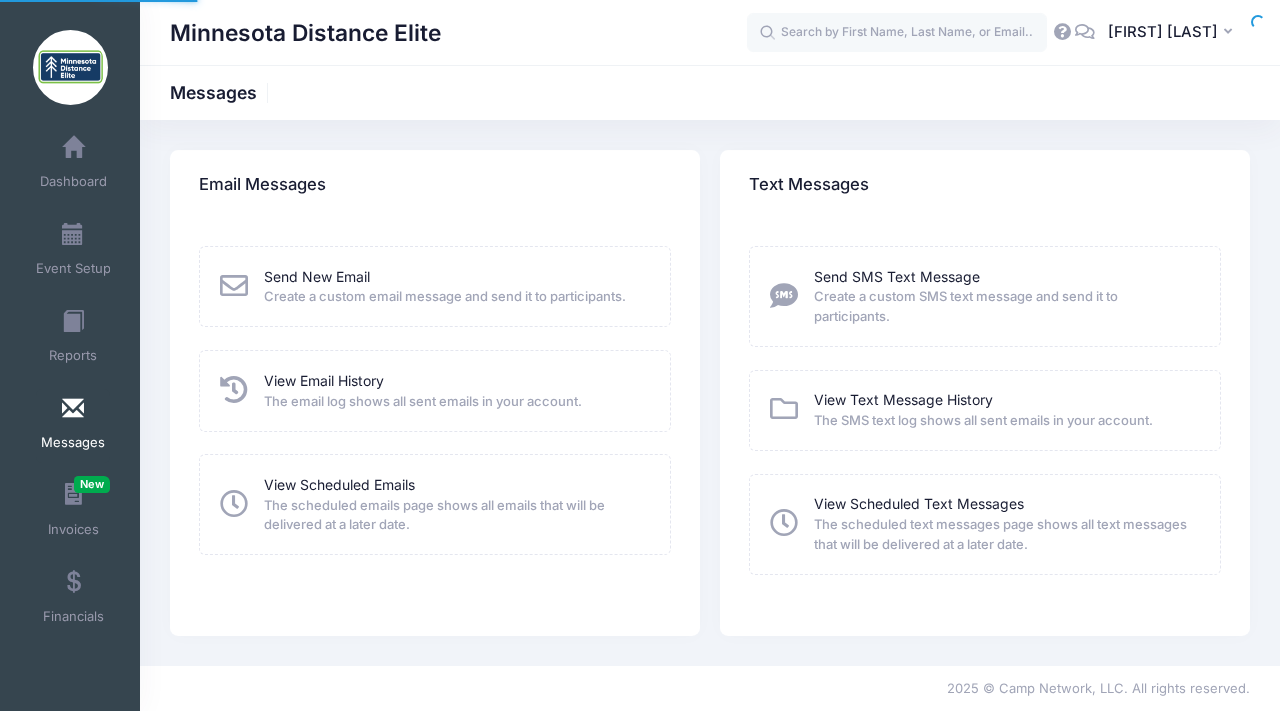 scroll, scrollTop: 0, scrollLeft: 0, axis: both 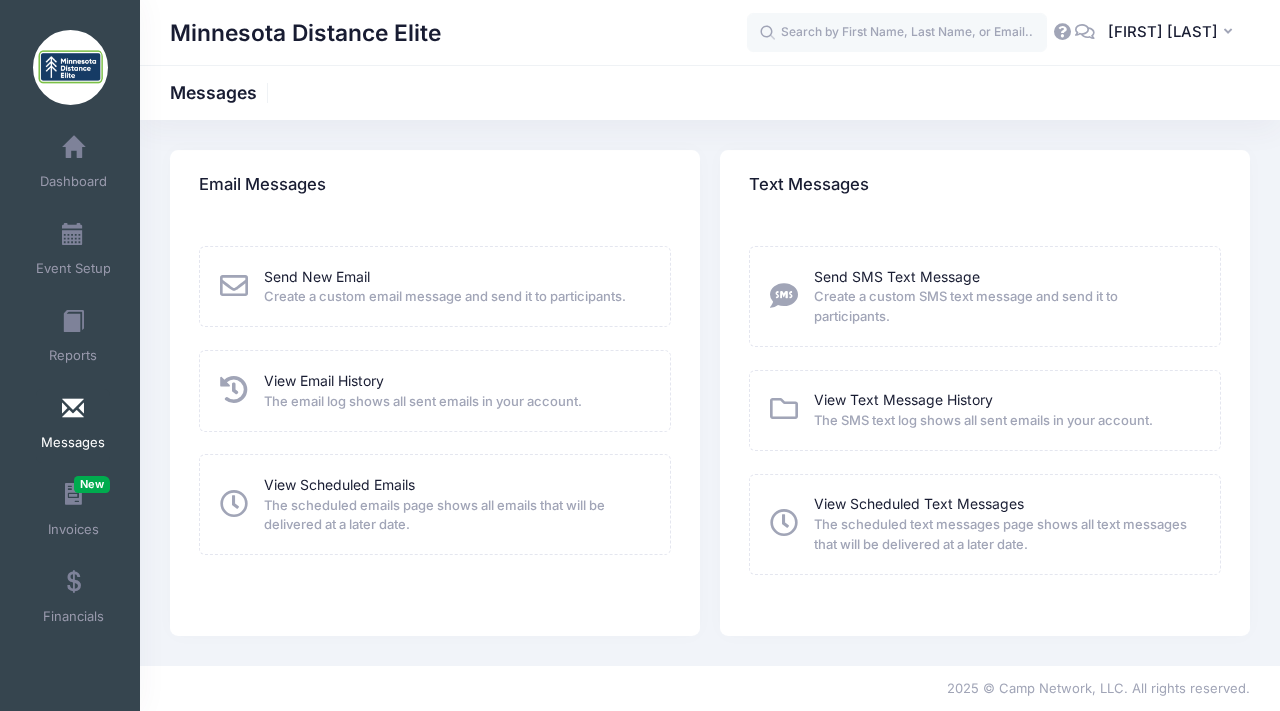 click at bounding box center (234, 390) 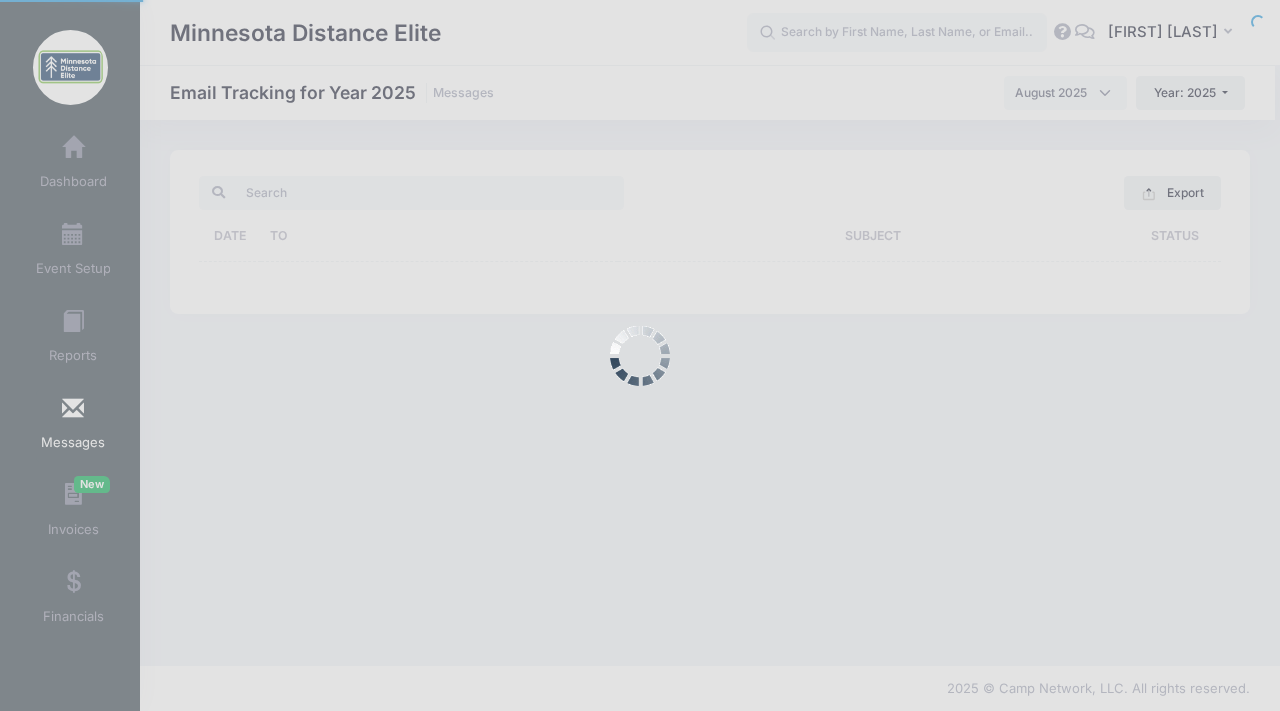 scroll, scrollTop: 0, scrollLeft: 0, axis: both 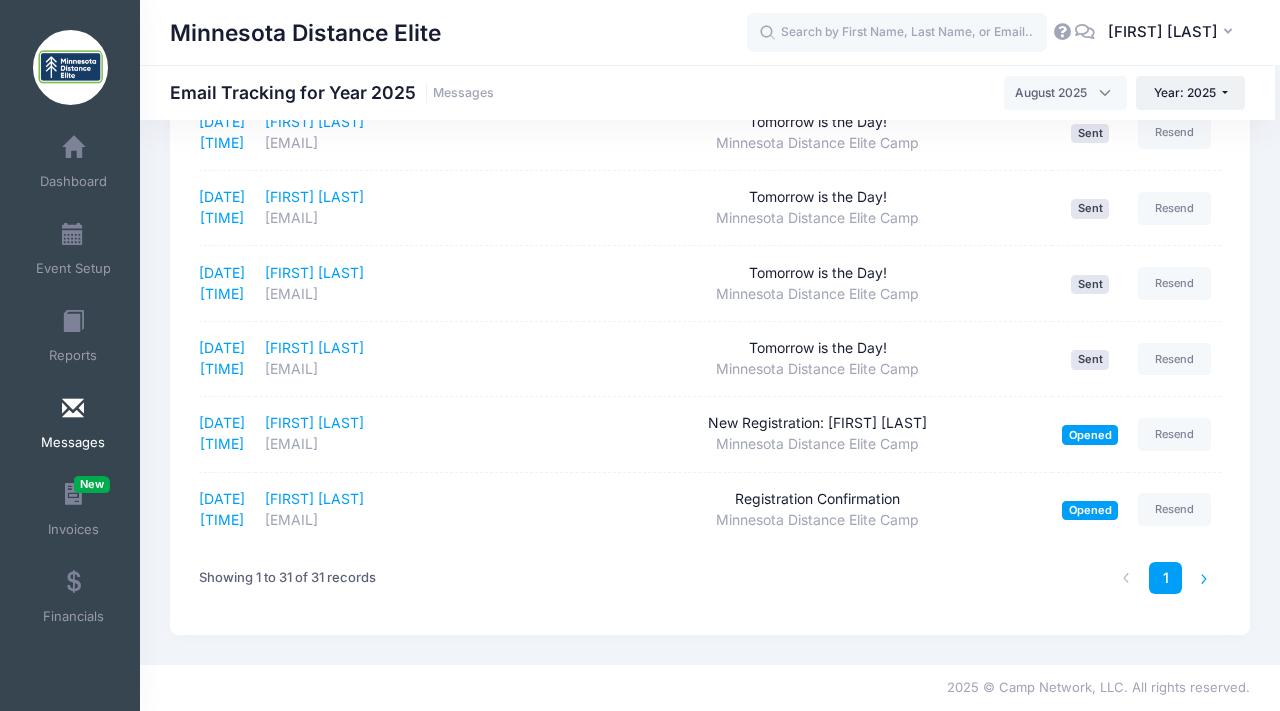 click at bounding box center [1204, 578] 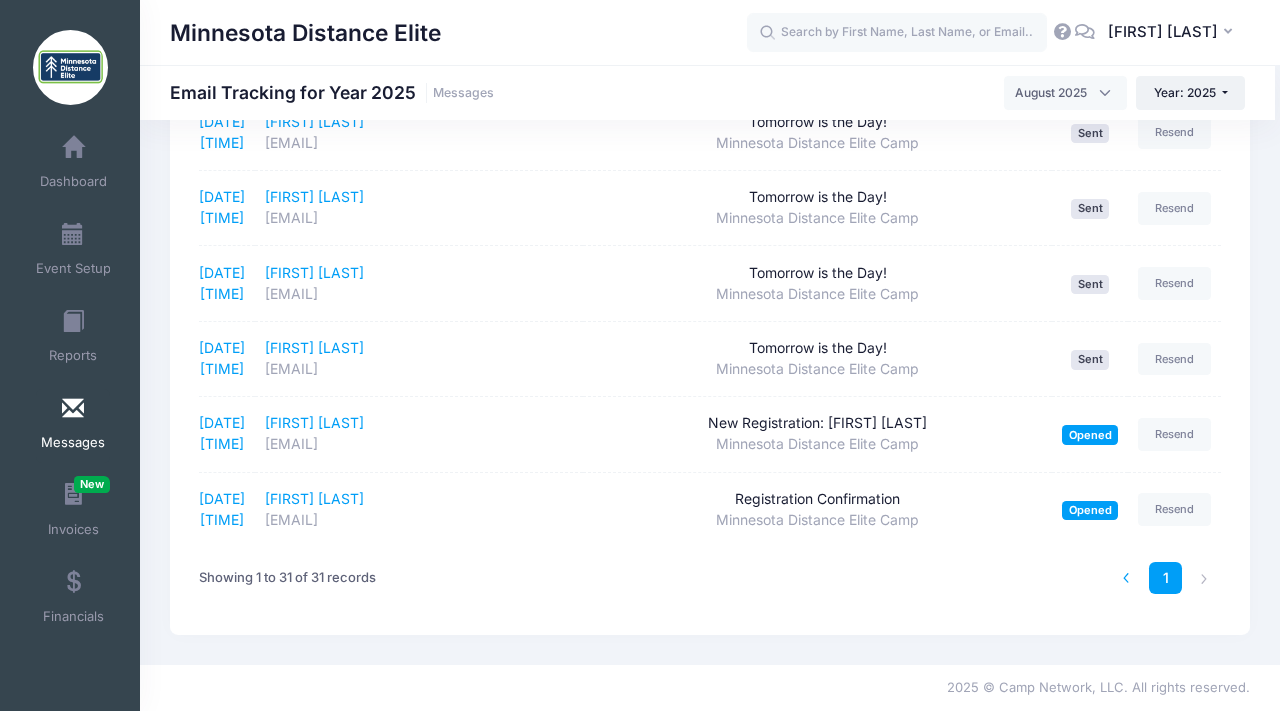 click at bounding box center [1126, 578] 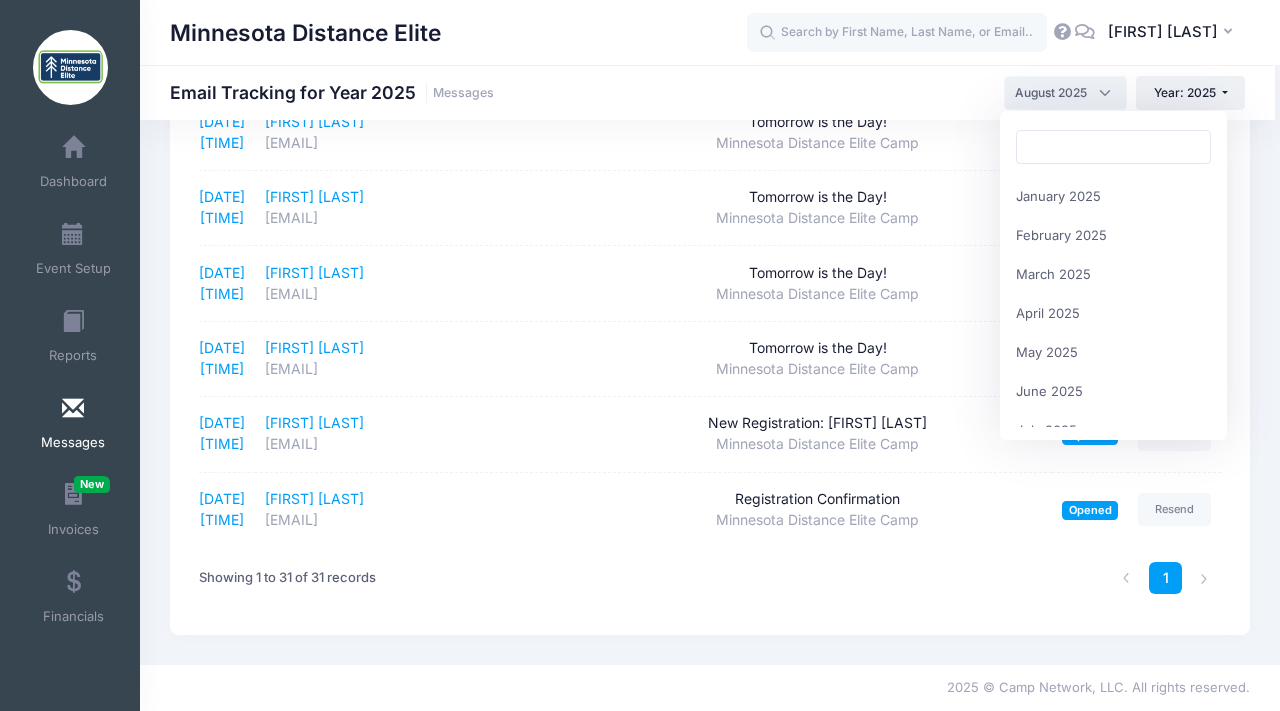click on "August 2025" at bounding box center (1065, 93) 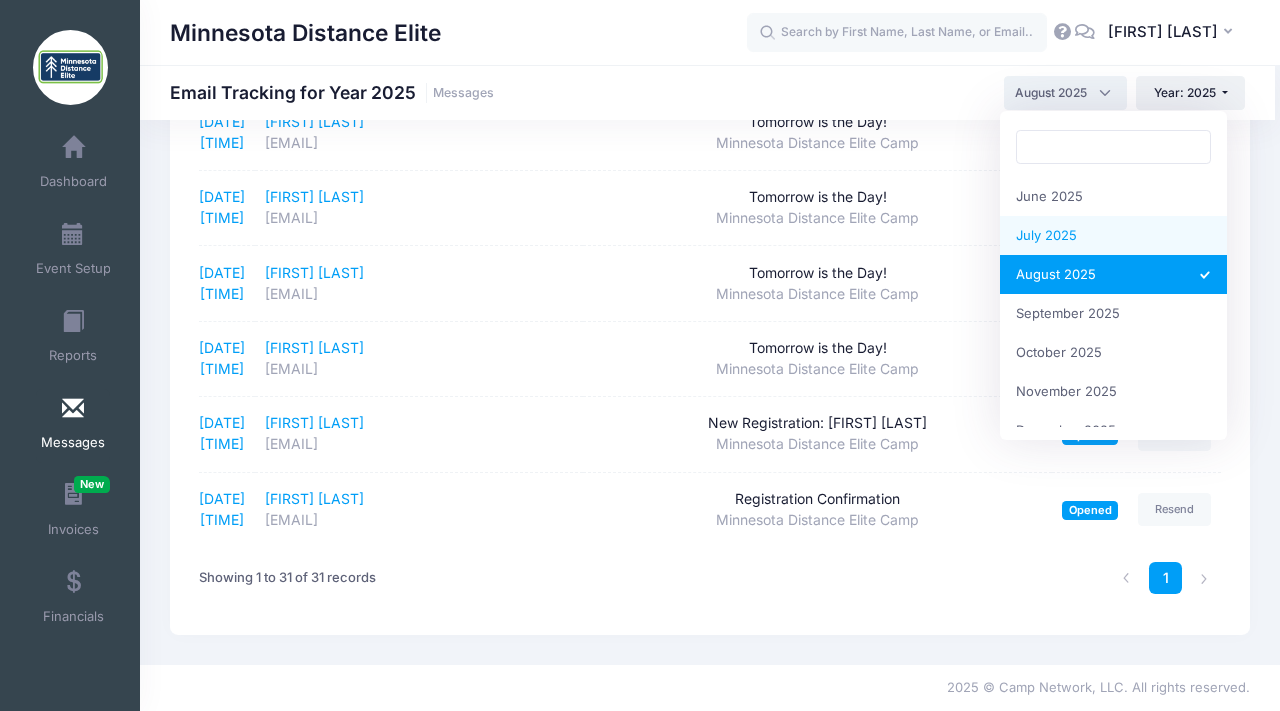 select on "7" 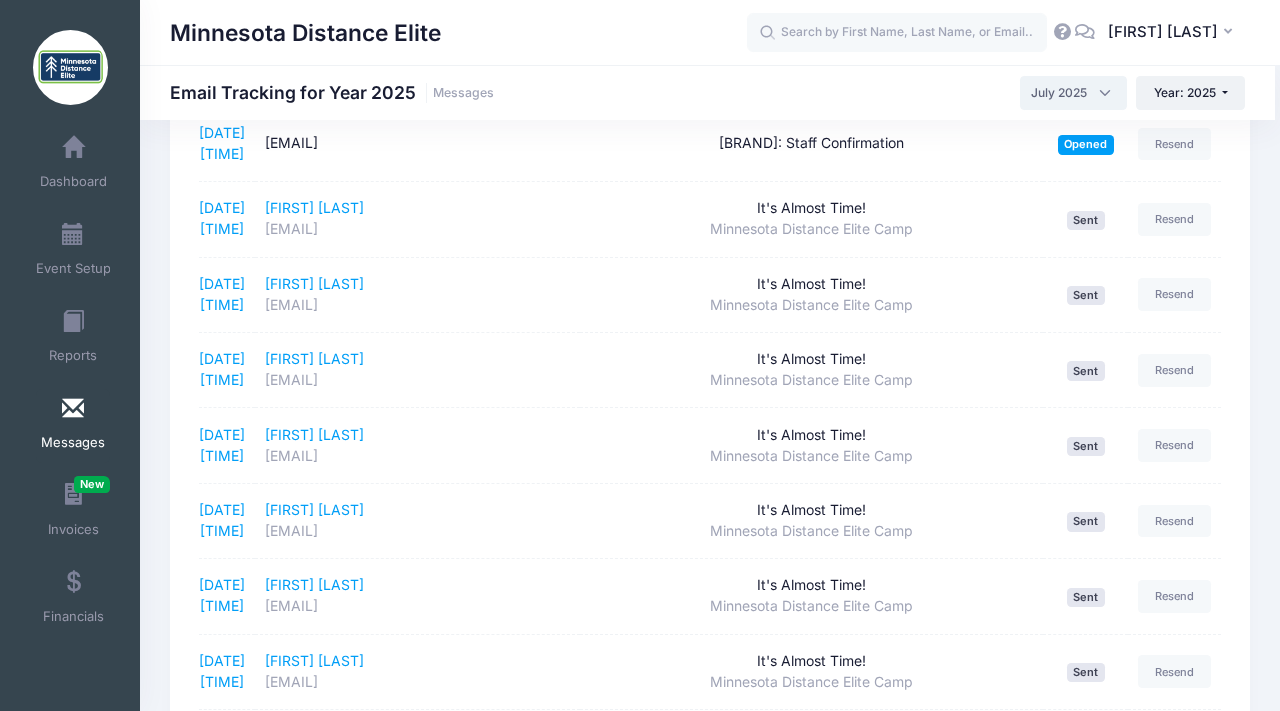 scroll, scrollTop: 0, scrollLeft: 0, axis: both 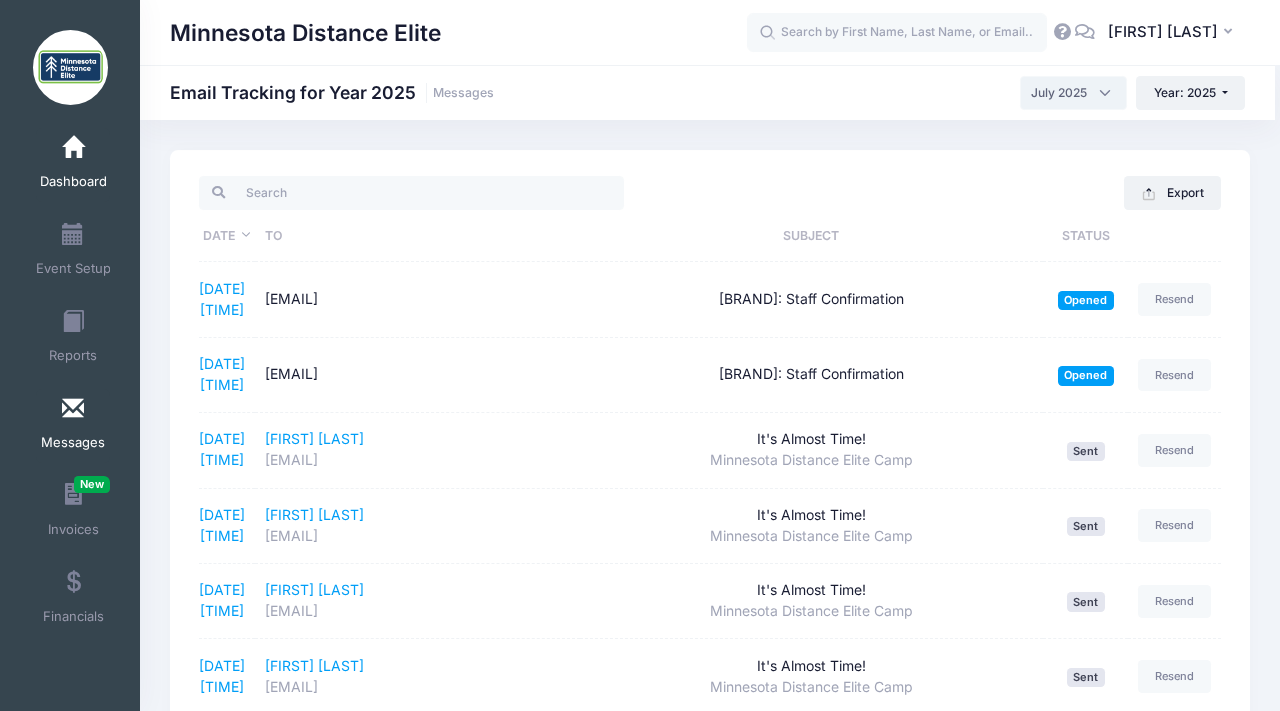 click on "Dashboard" at bounding box center (73, 165) 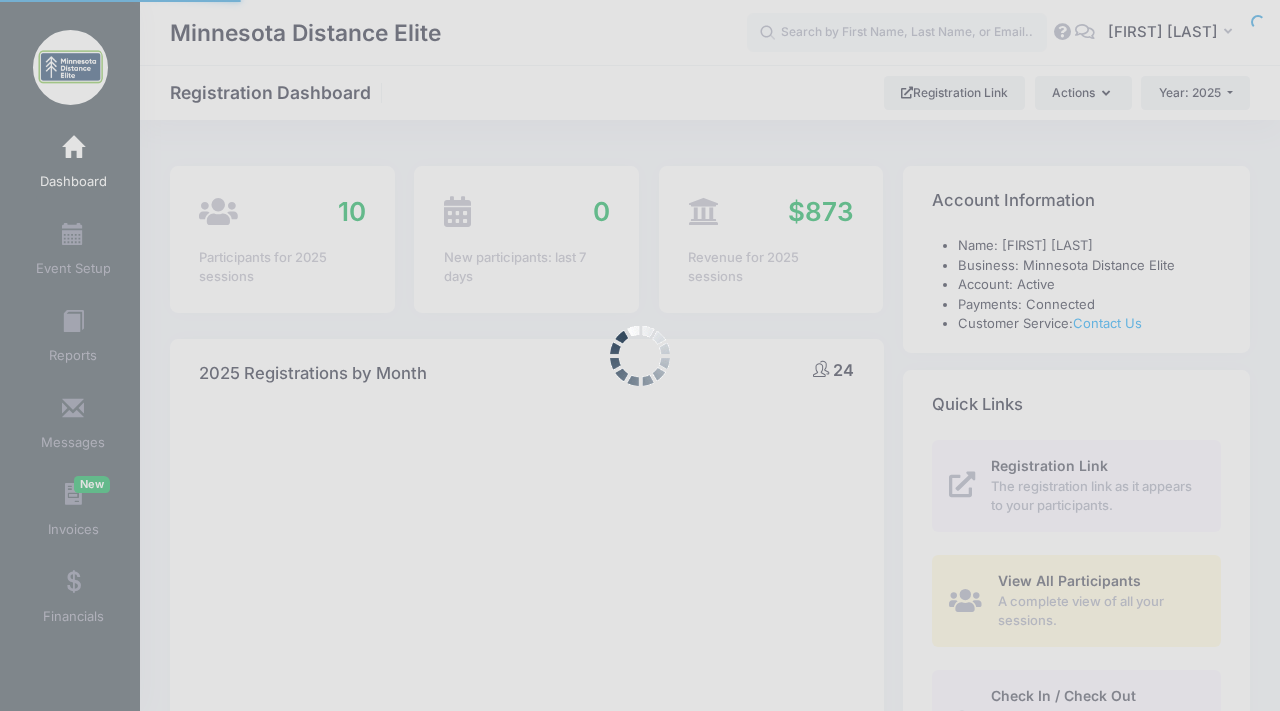 select 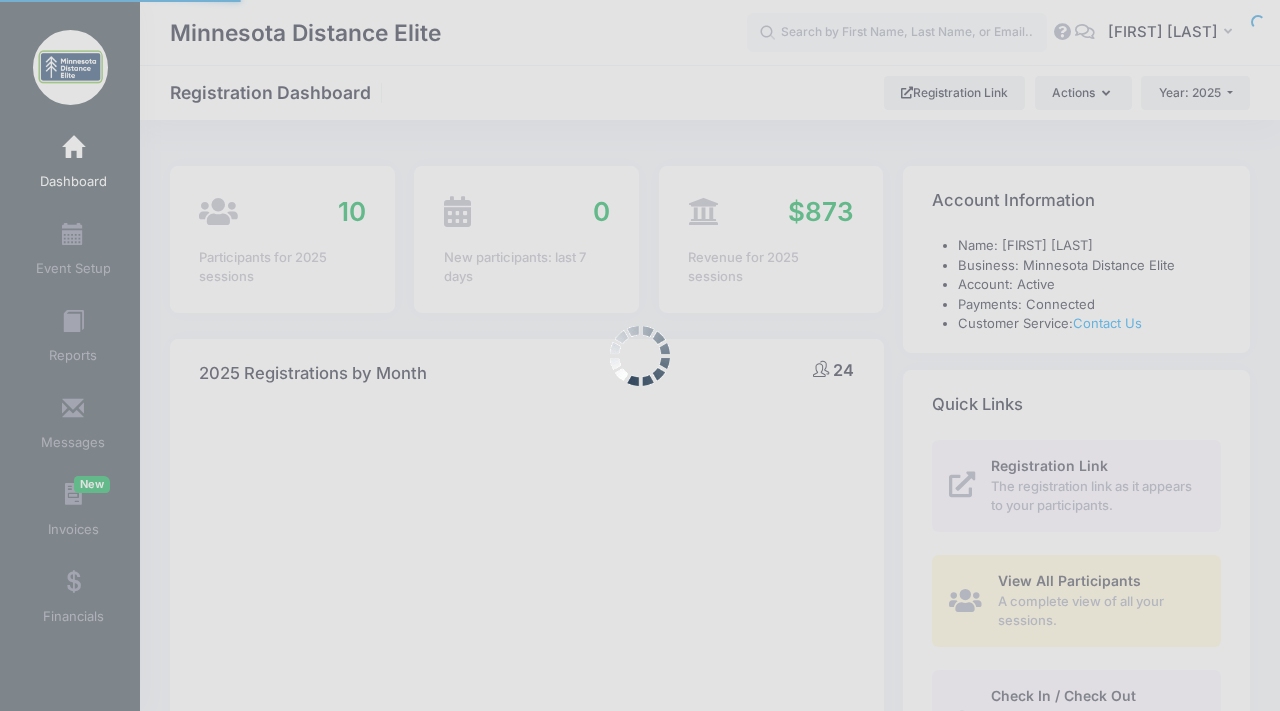 scroll, scrollTop: 0, scrollLeft: 0, axis: both 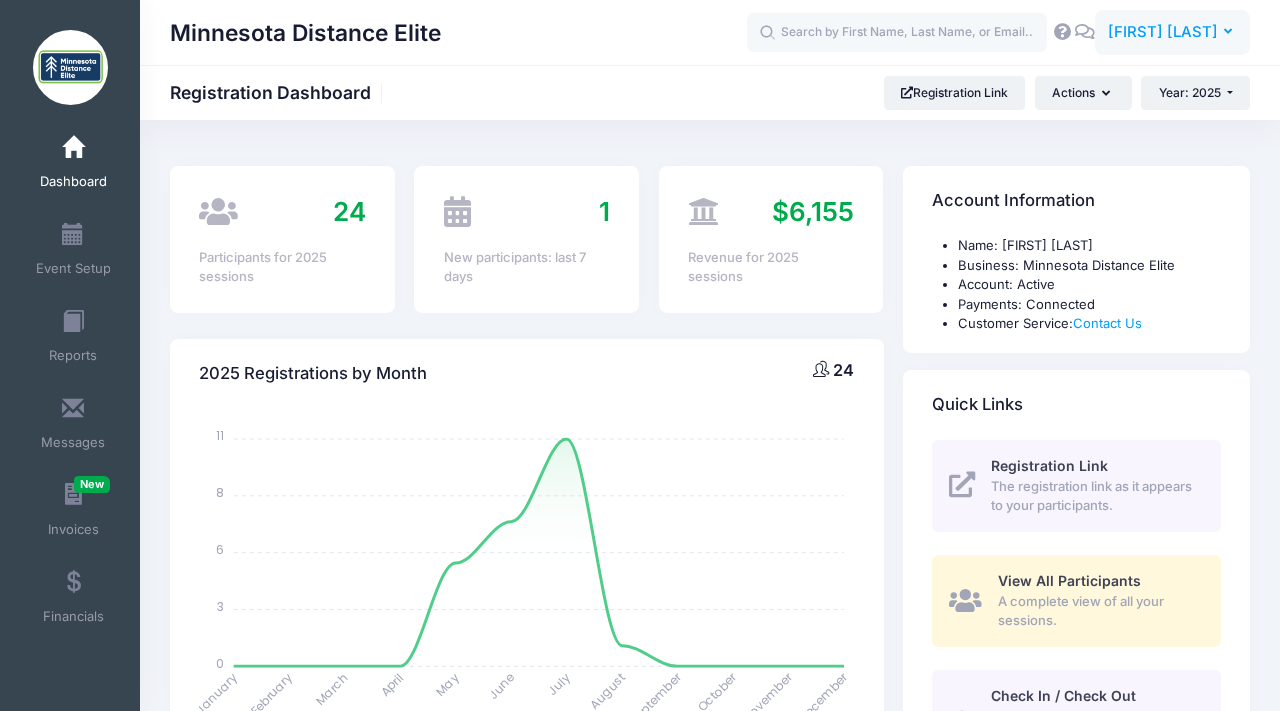 click on "[FIRST] [LAST]" at bounding box center (1163, 32) 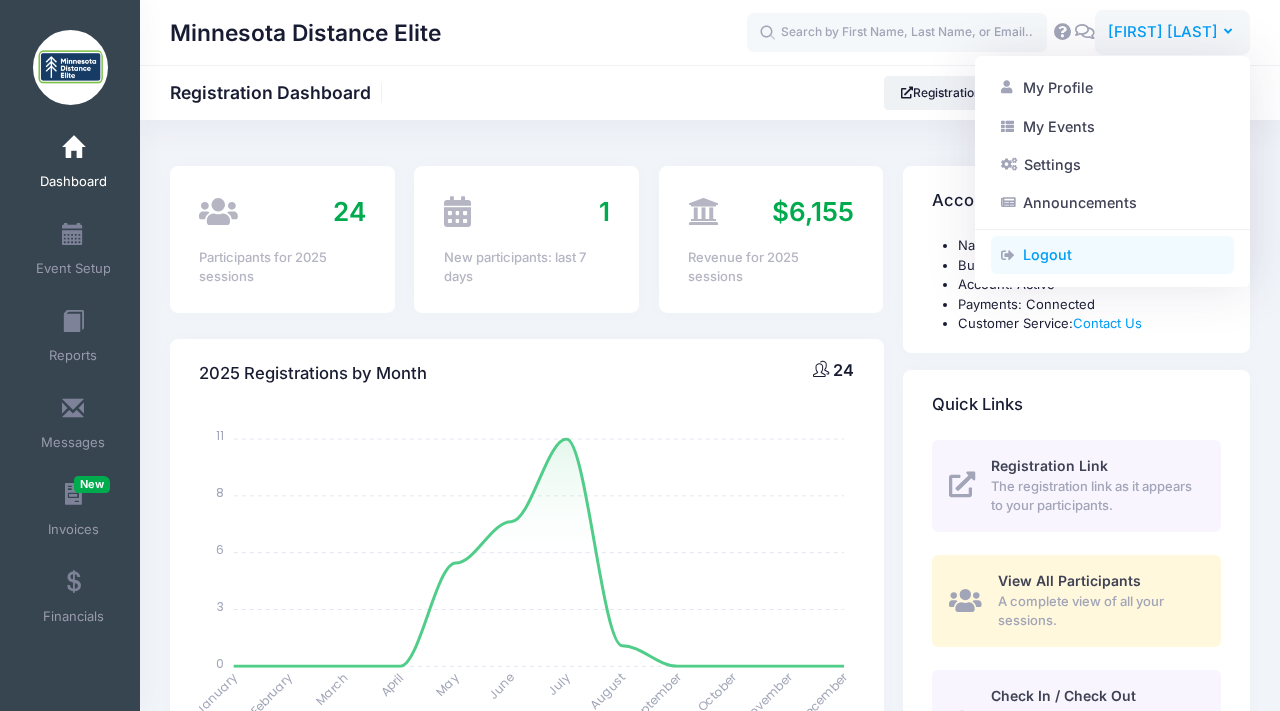 click on "Logout" at bounding box center [1112, 255] 